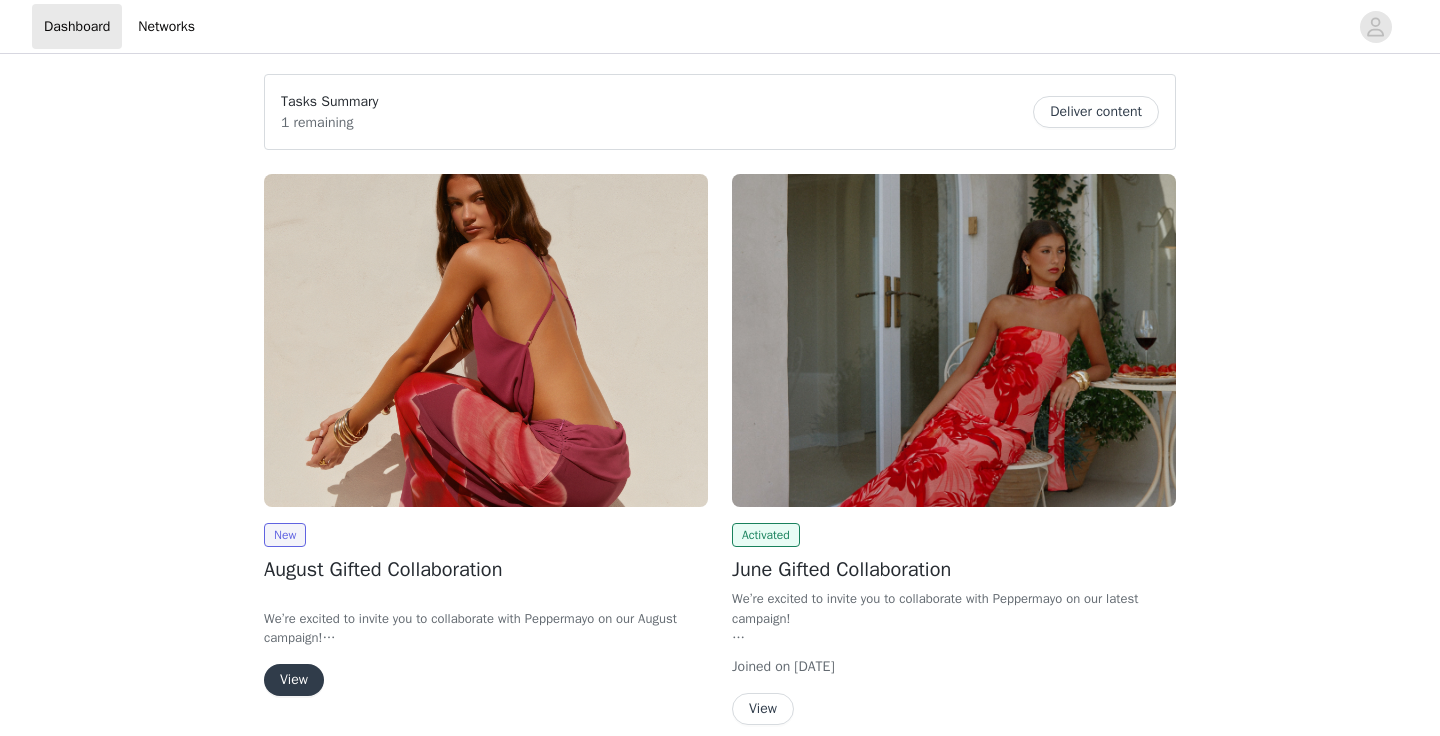 scroll, scrollTop: 0, scrollLeft: 0, axis: both 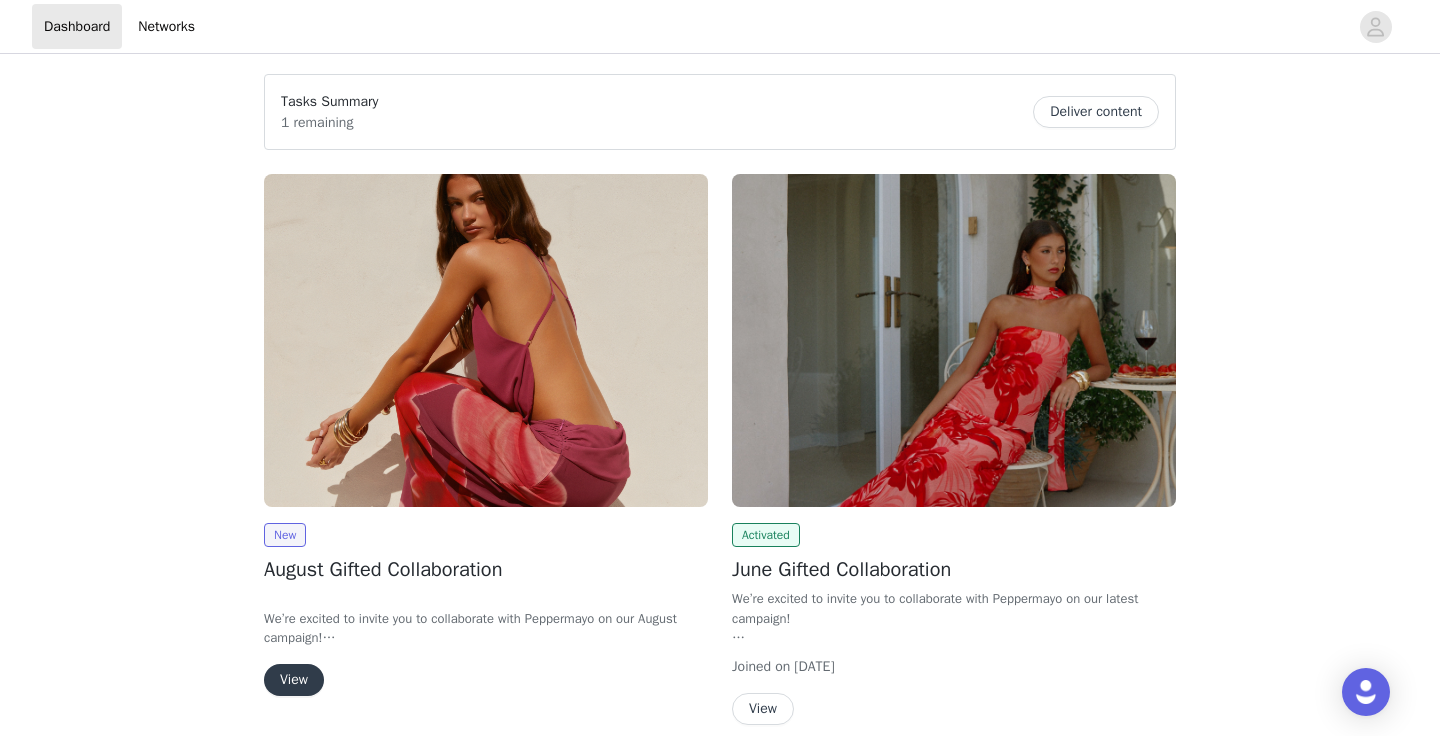 click on "View" at bounding box center (294, 680) 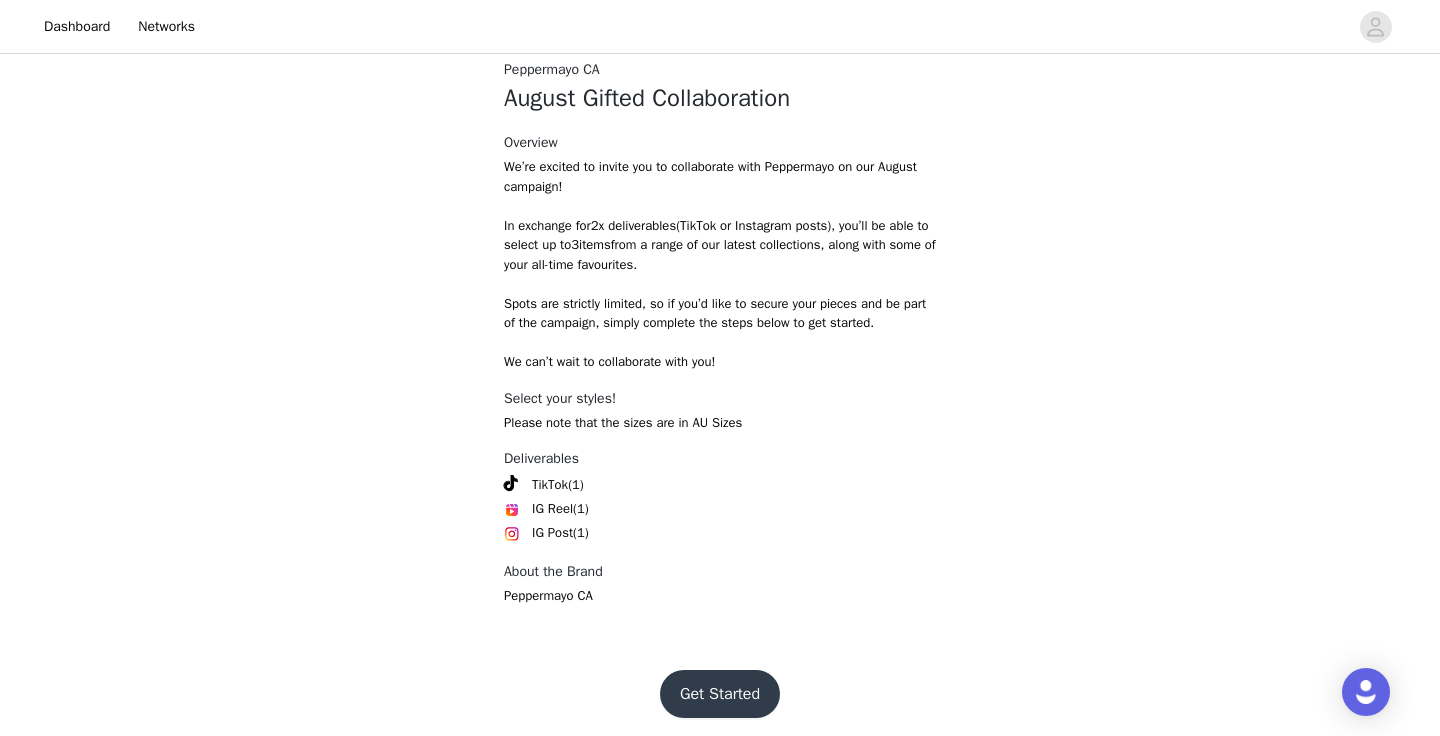 scroll, scrollTop: 774, scrollLeft: 0, axis: vertical 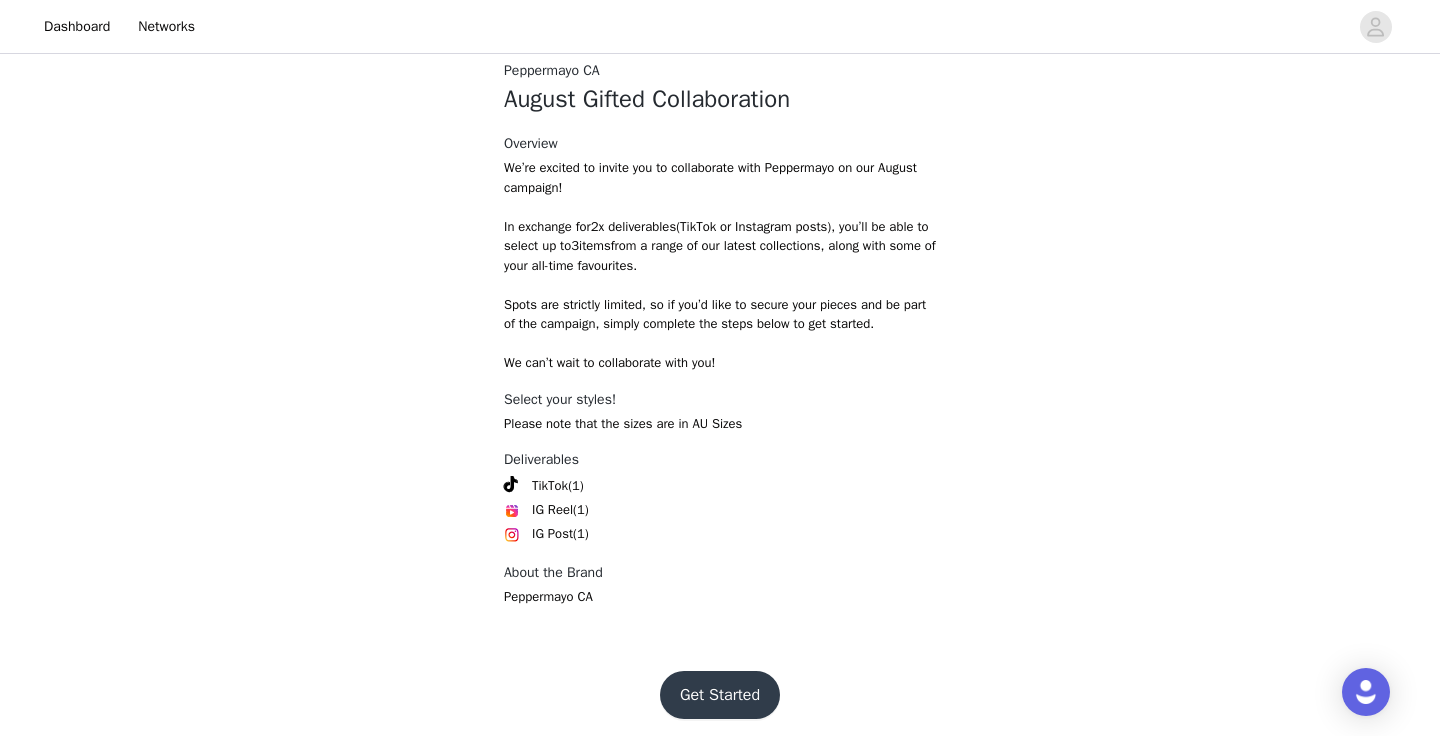 click on "Get Started" at bounding box center (720, 695) 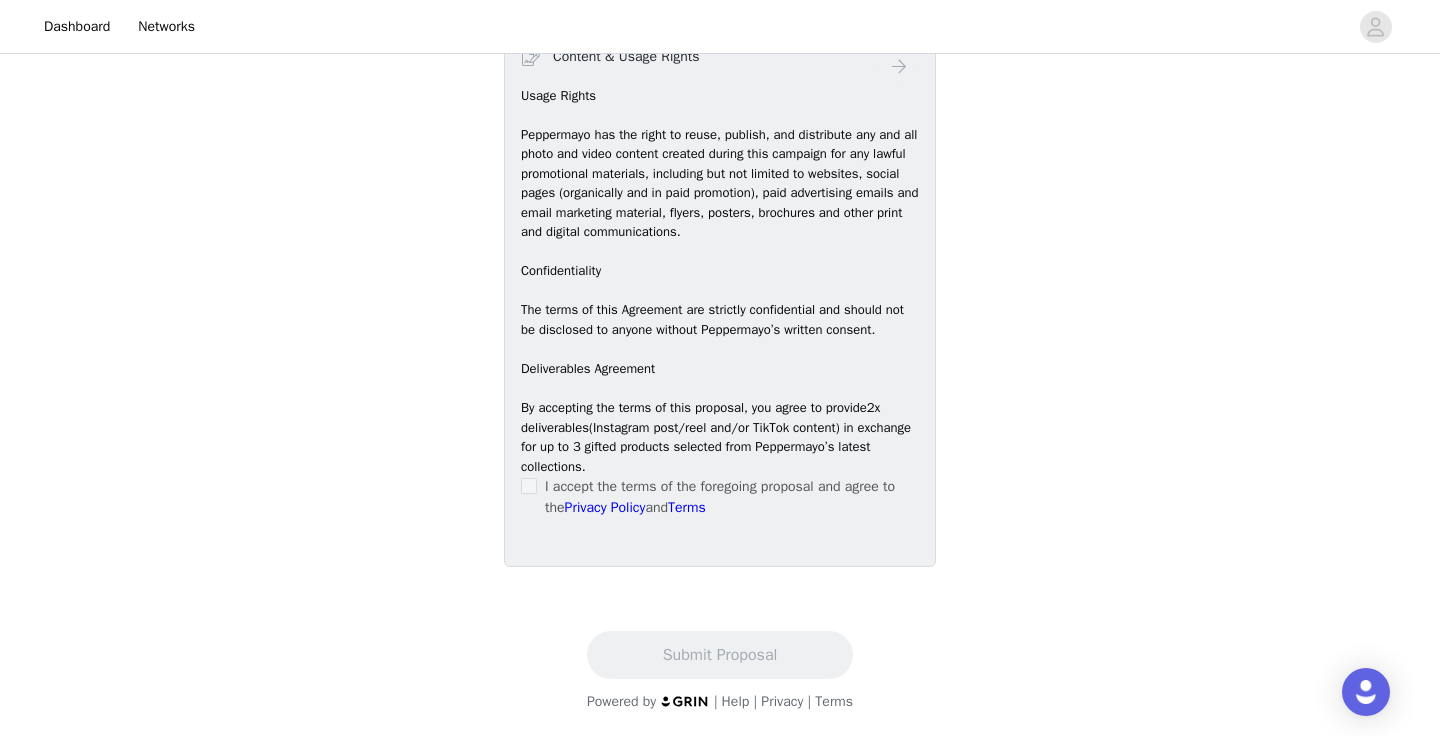 scroll, scrollTop: 1293, scrollLeft: 0, axis: vertical 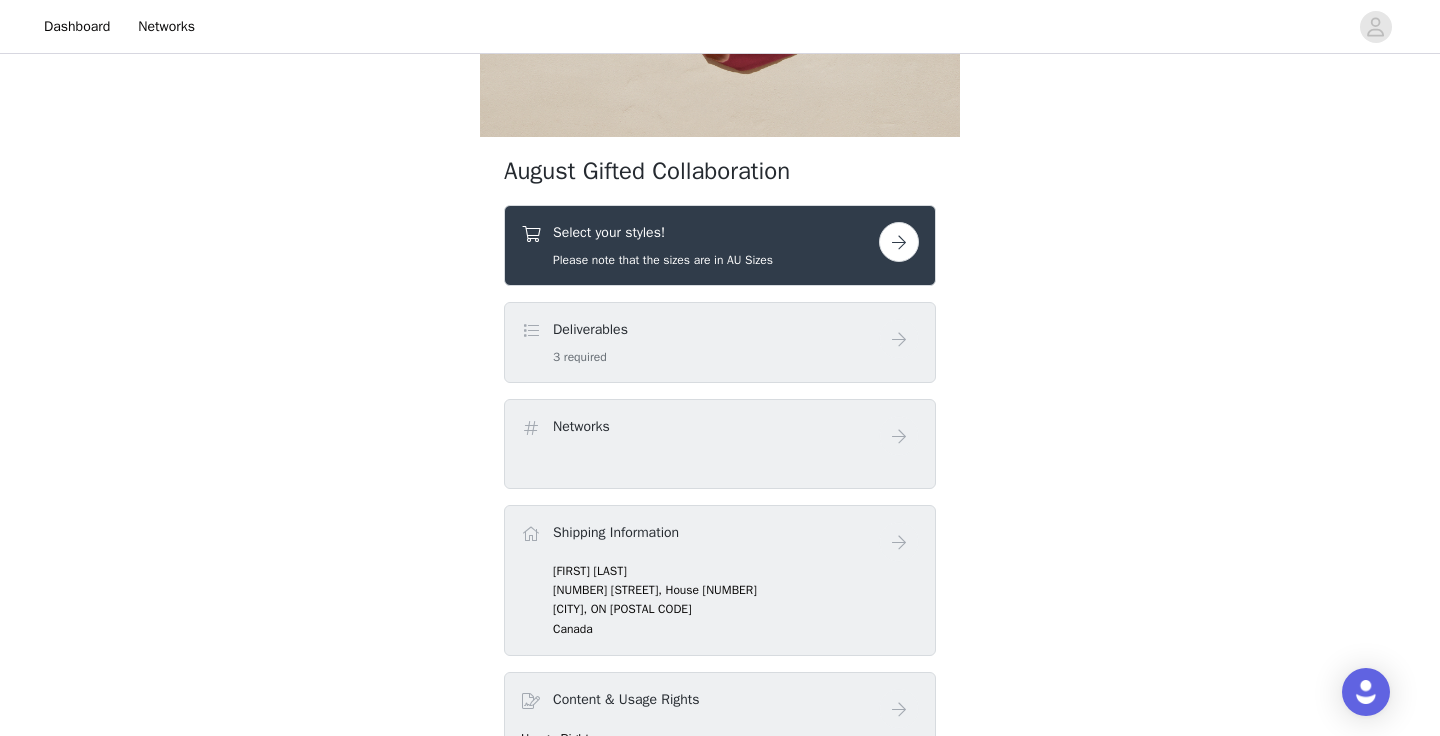 click on "August Gifted Collaboration
Select your styles!   Please note that the sizes are in AU Sizes                 Deliverables   3 required             Networks               Shipping Information             [FIRST] [LAST]   [NUMBER] [STREET], House [NUMBER]    [CITY],   ON   [POSTAL CODE]   Canada         Content & Usage Rights               Usage Rights   Peppermayo has the right to reuse, publish, and distribute any and all photo and video content created during this campaign for any lawful promotional materials, including but not limited to websites, social pages (organically and in paid promotion), paid advertising emails and email marketing material, flyers, posters, brochures and other print and digital communications.
Confidentiality  The terms of this Agreement are strictly confidential and should not be disclosed to anyone without Peppermayo’s written consent.
Deliverables Agreement
By accepting the terms of this proposal, you agree to provide" at bounding box center [720, 681] 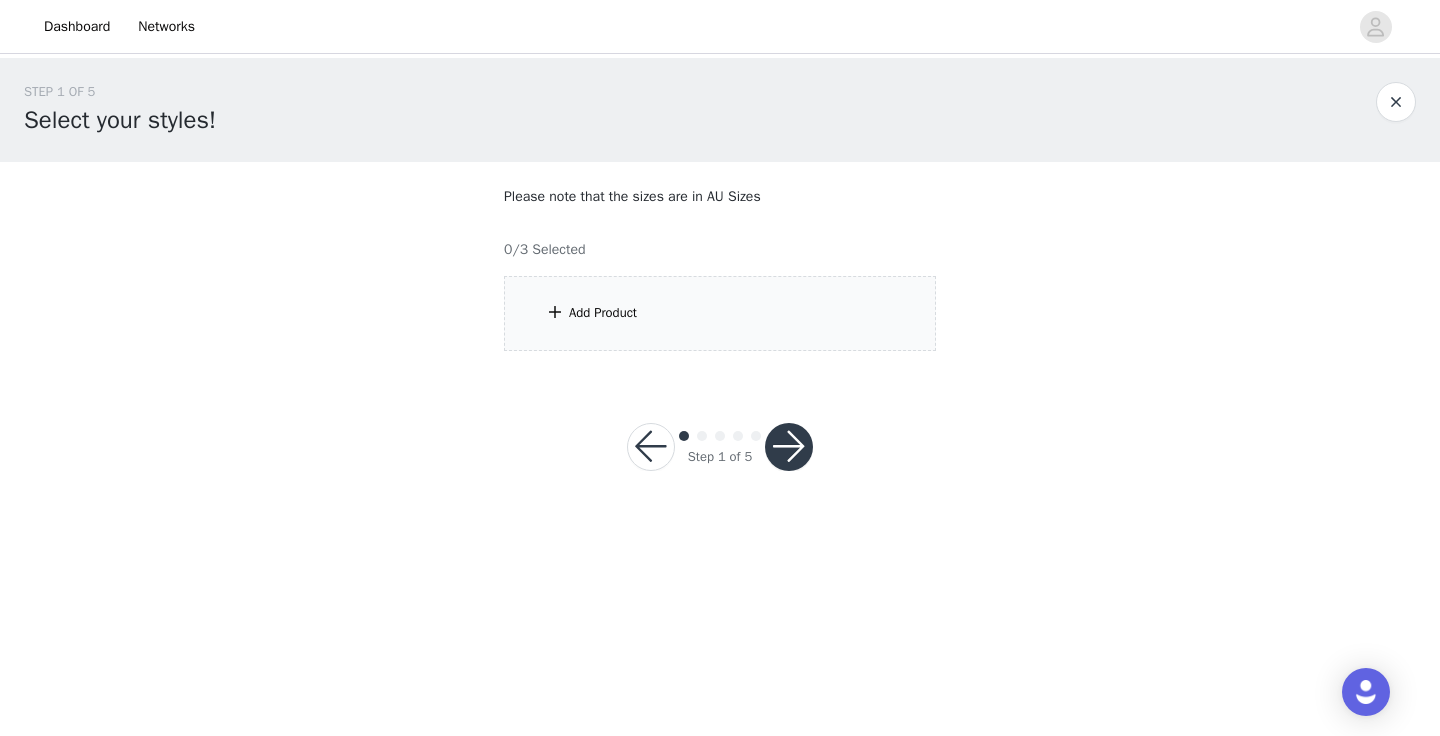 click on "Add Product" at bounding box center [720, 313] 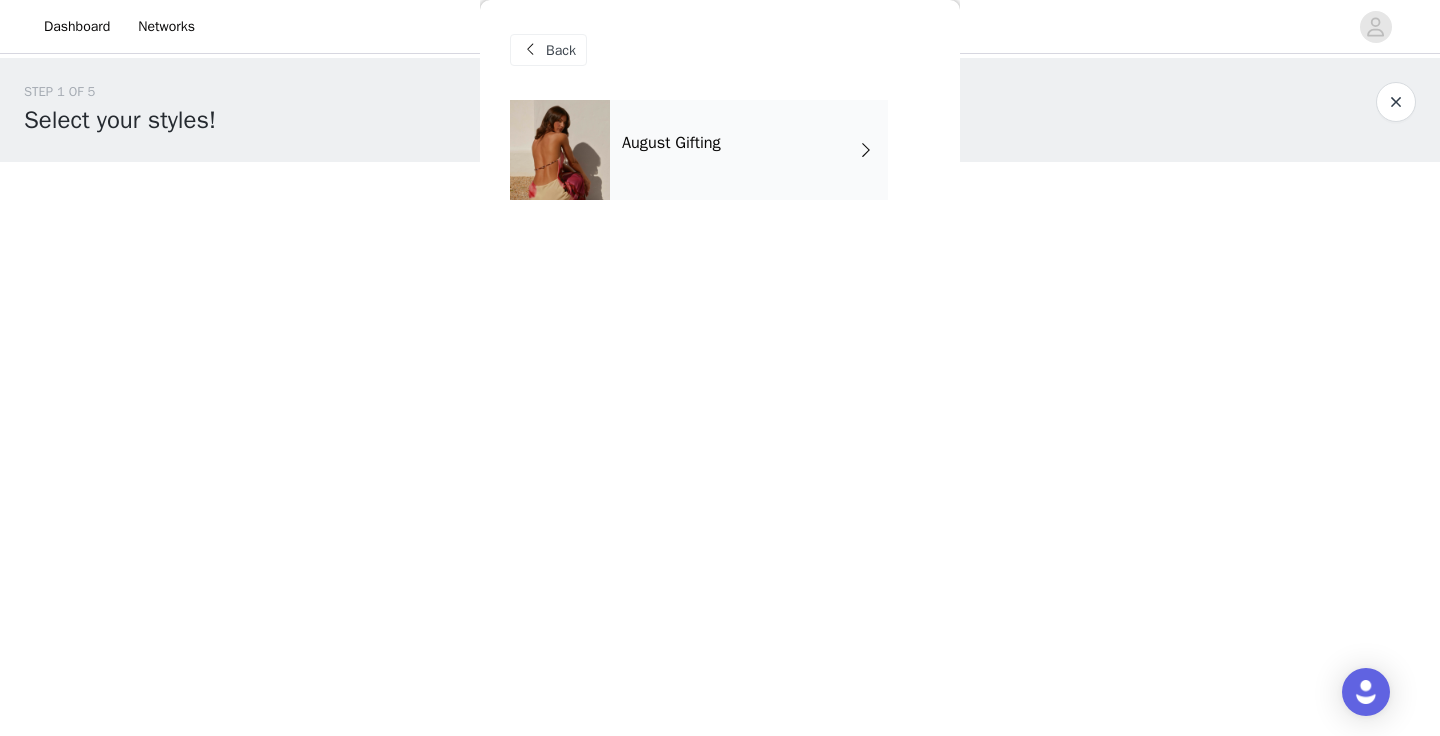 drag, startPoint x: 716, startPoint y: 141, endPoint x: 704, endPoint y: 141, distance: 12 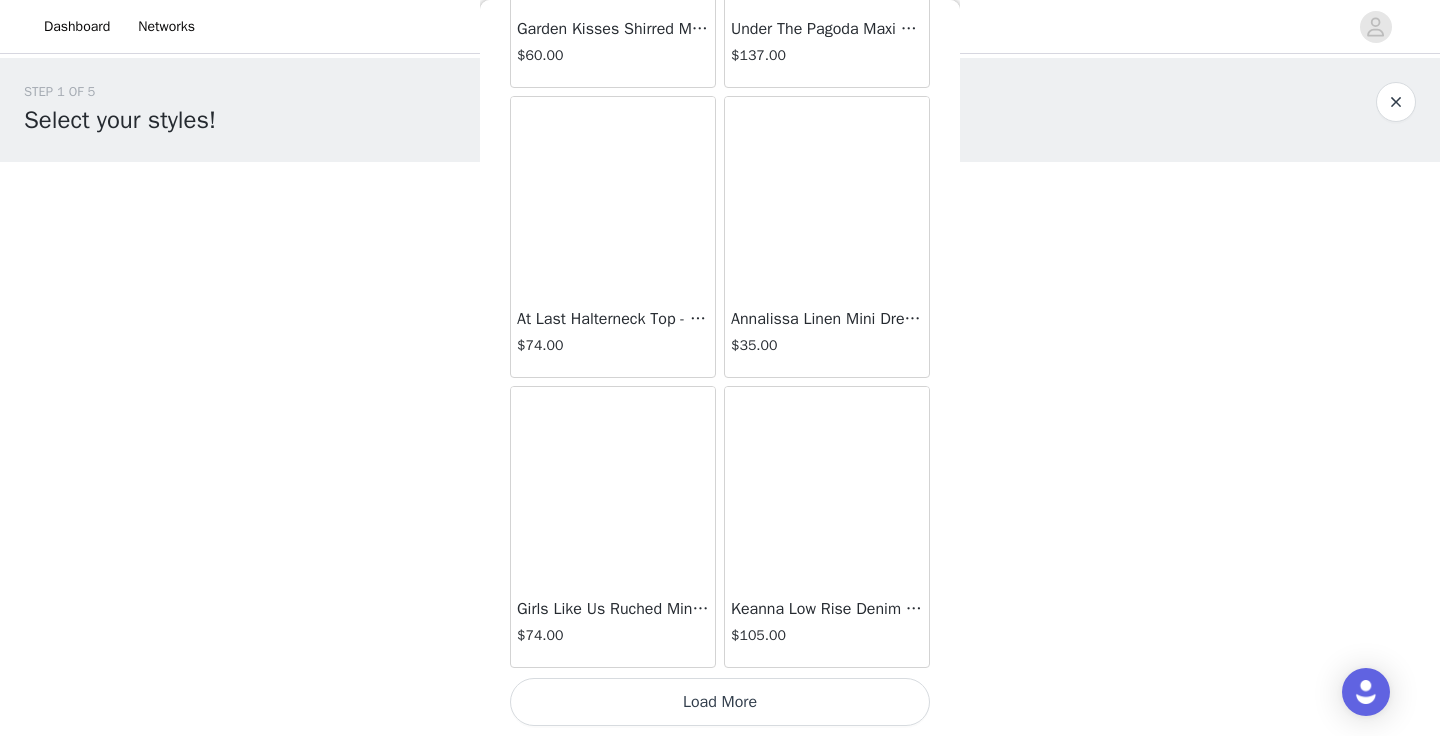 scroll, scrollTop: 2324, scrollLeft: 0, axis: vertical 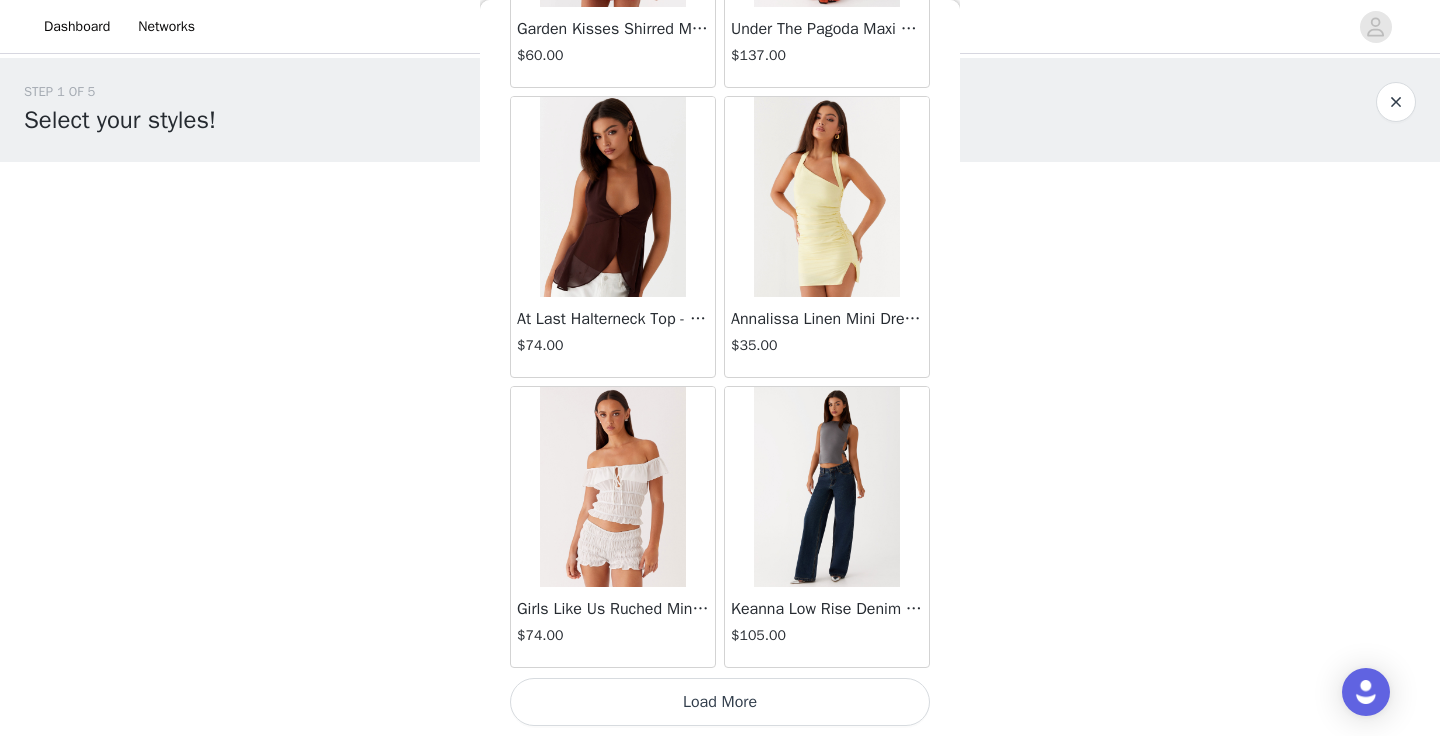 click on "Load More" at bounding box center [720, 702] 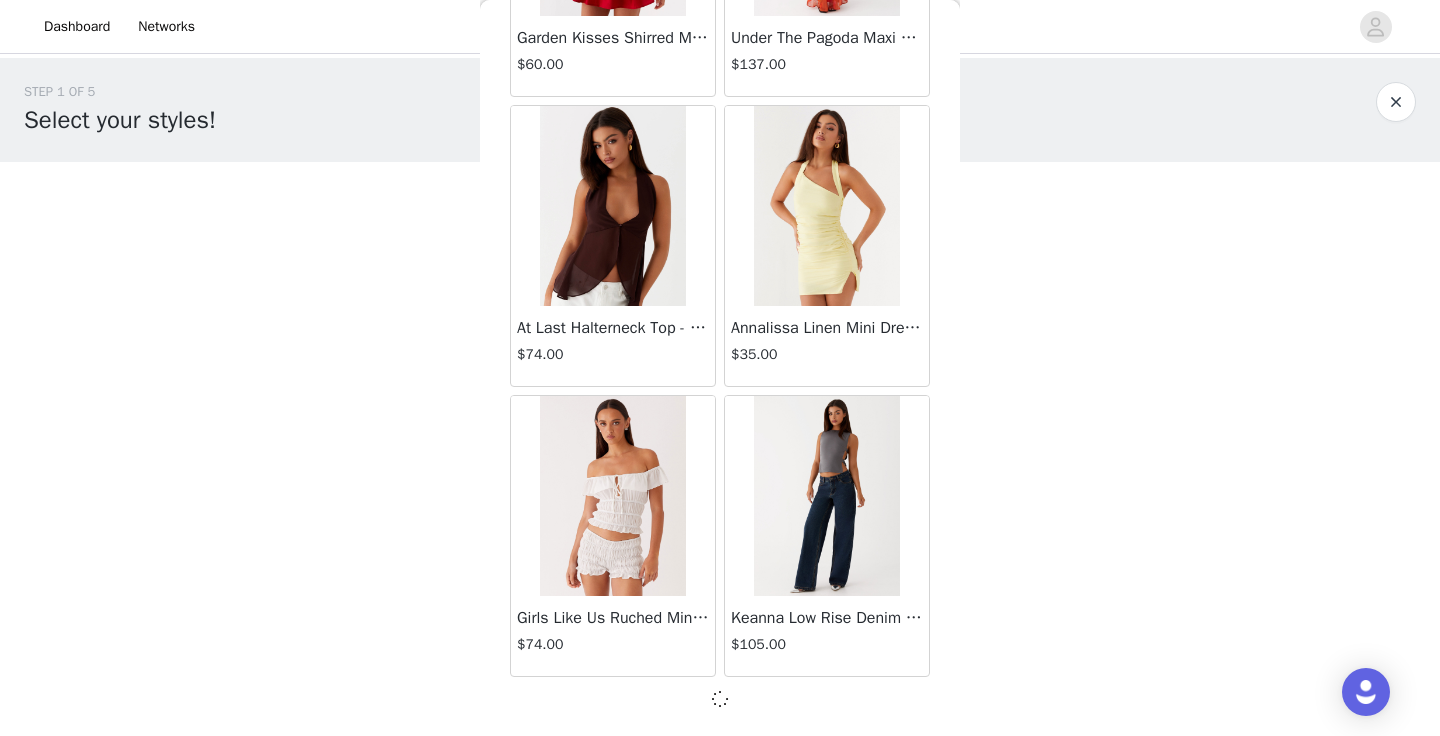 scroll, scrollTop: 2315, scrollLeft: 0, axis: vertical 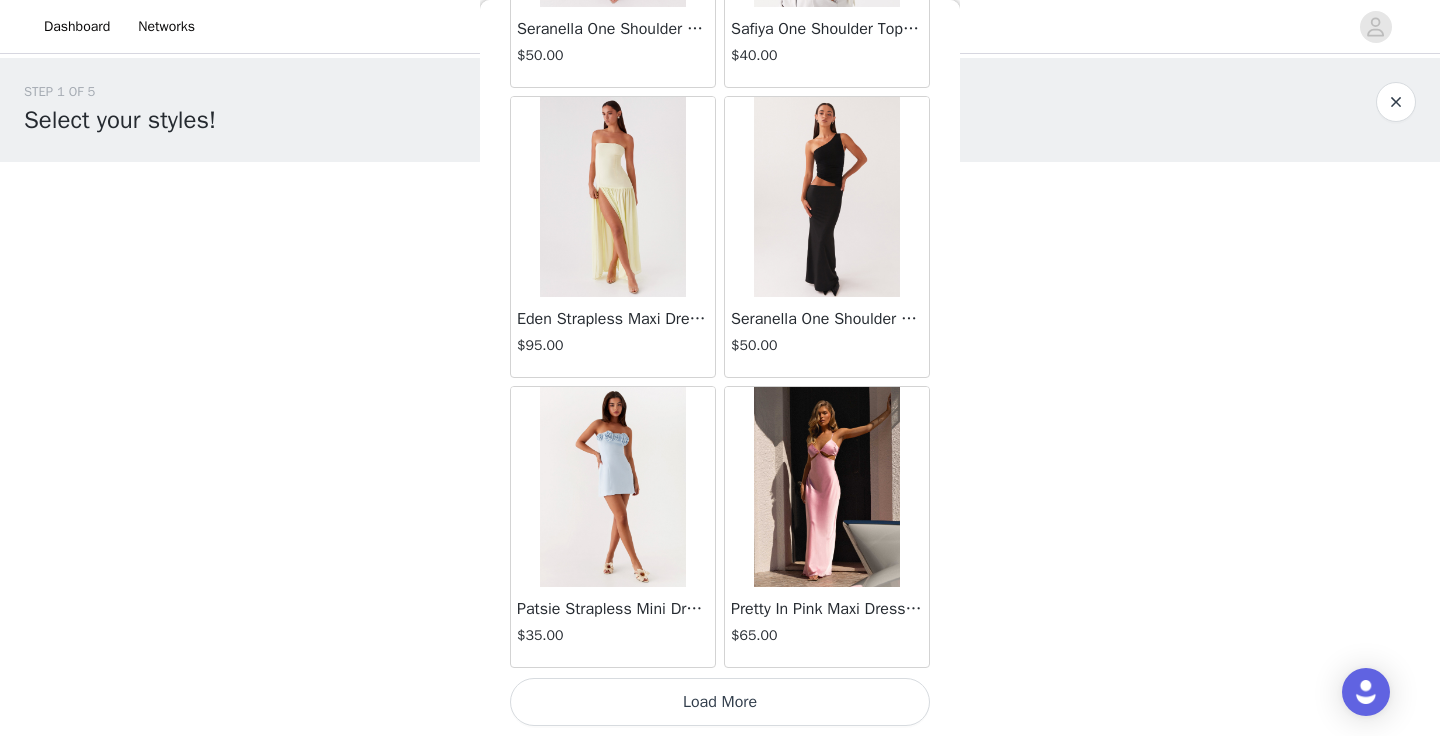click on "Load More" at bounding box center [720, 702] 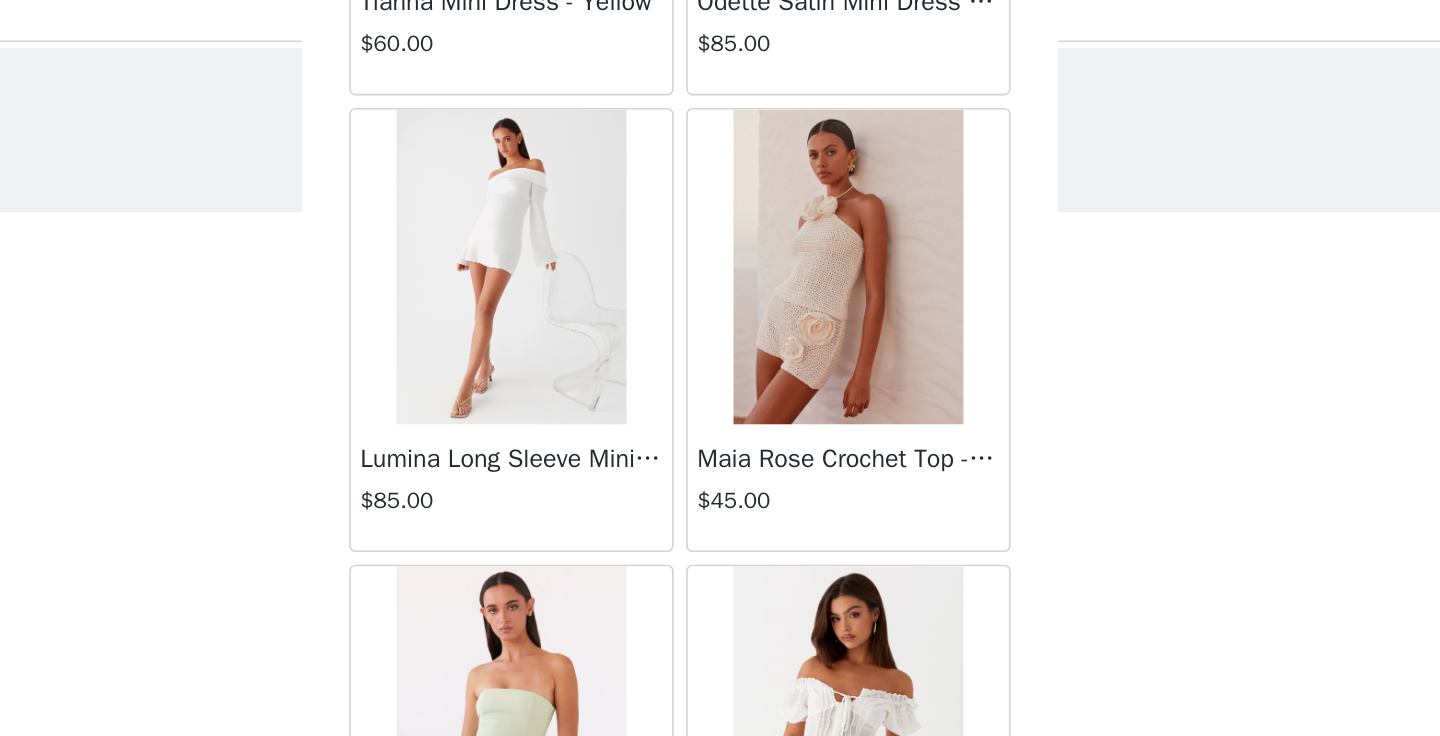 scroll, scrollTop: 8124, scrollLeft: 0, axis: vertical 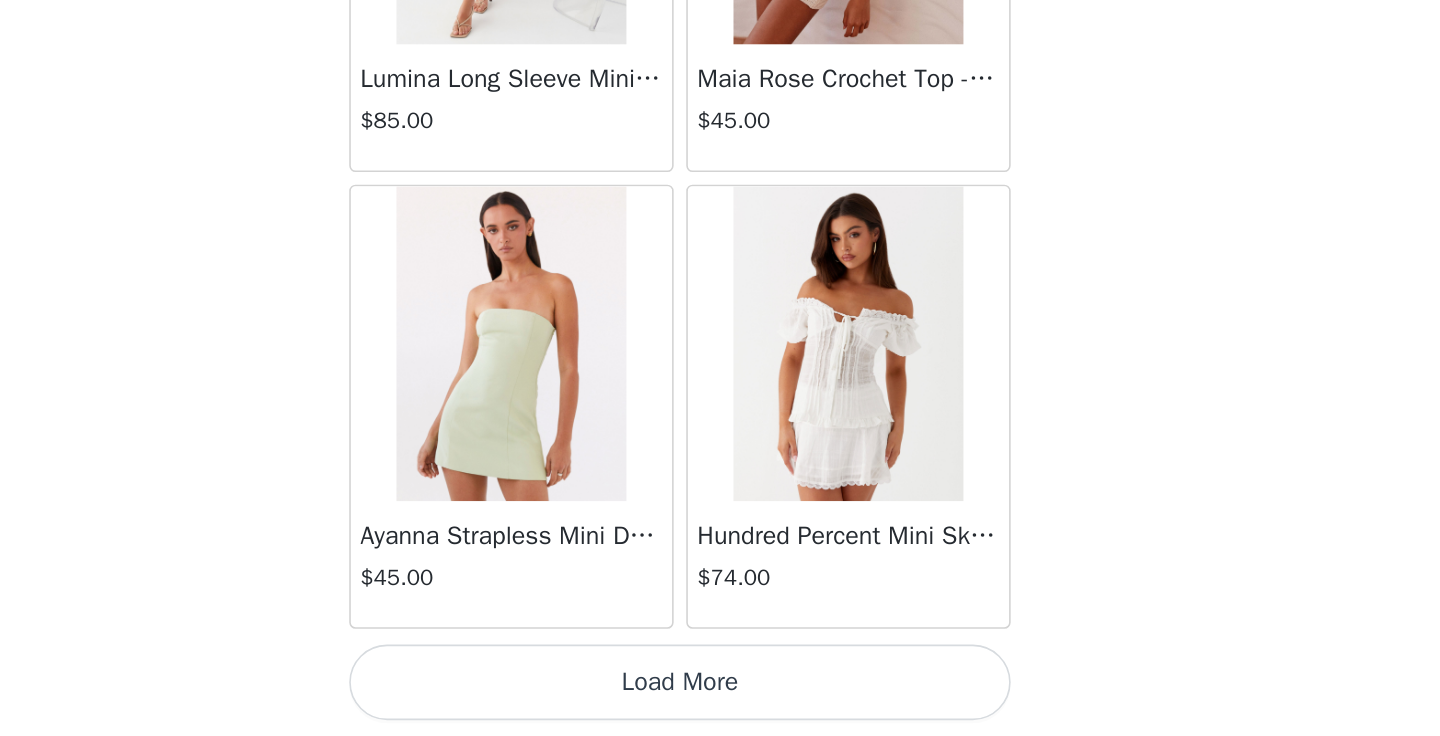 click on "Load More" at bounding box center [720, 702] 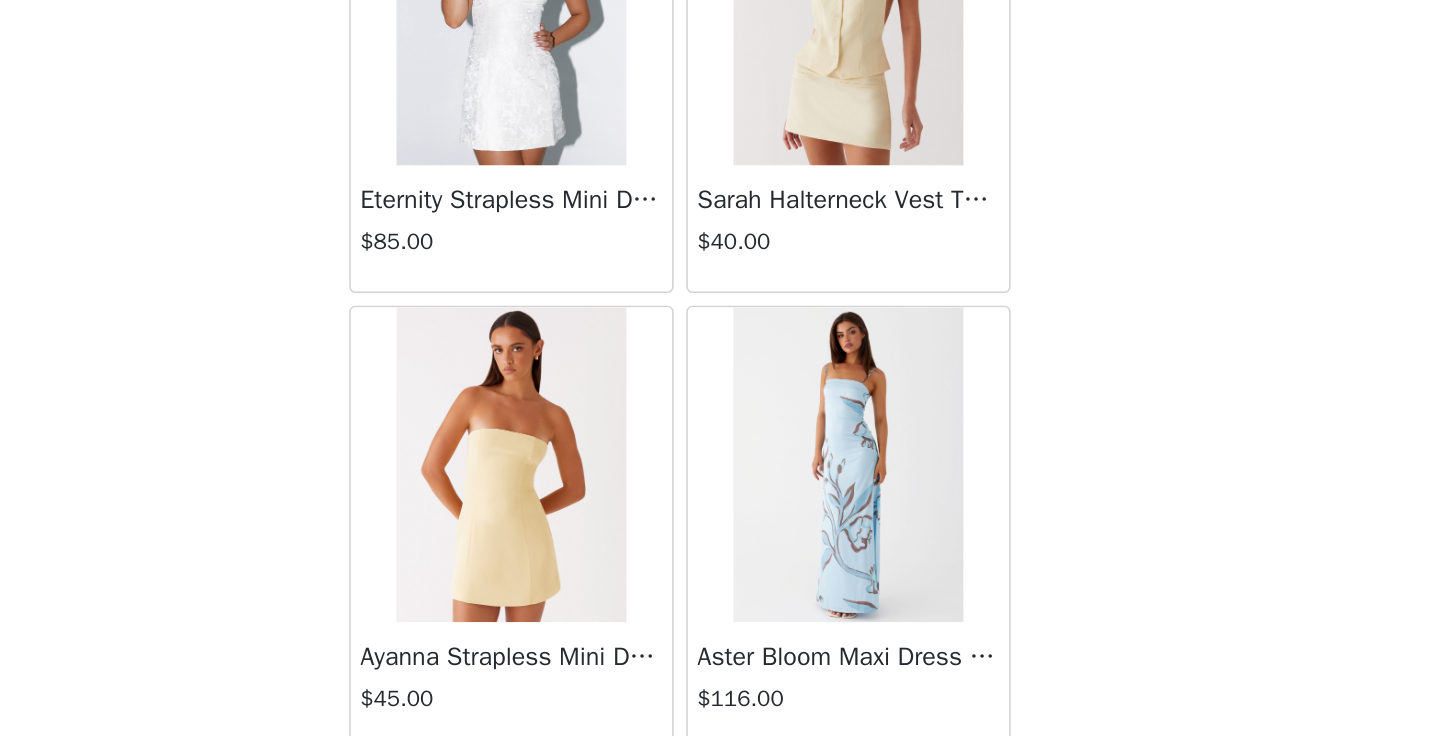 scroll, scrollTop: 11016, scrollLeft: 0, axis: vertical 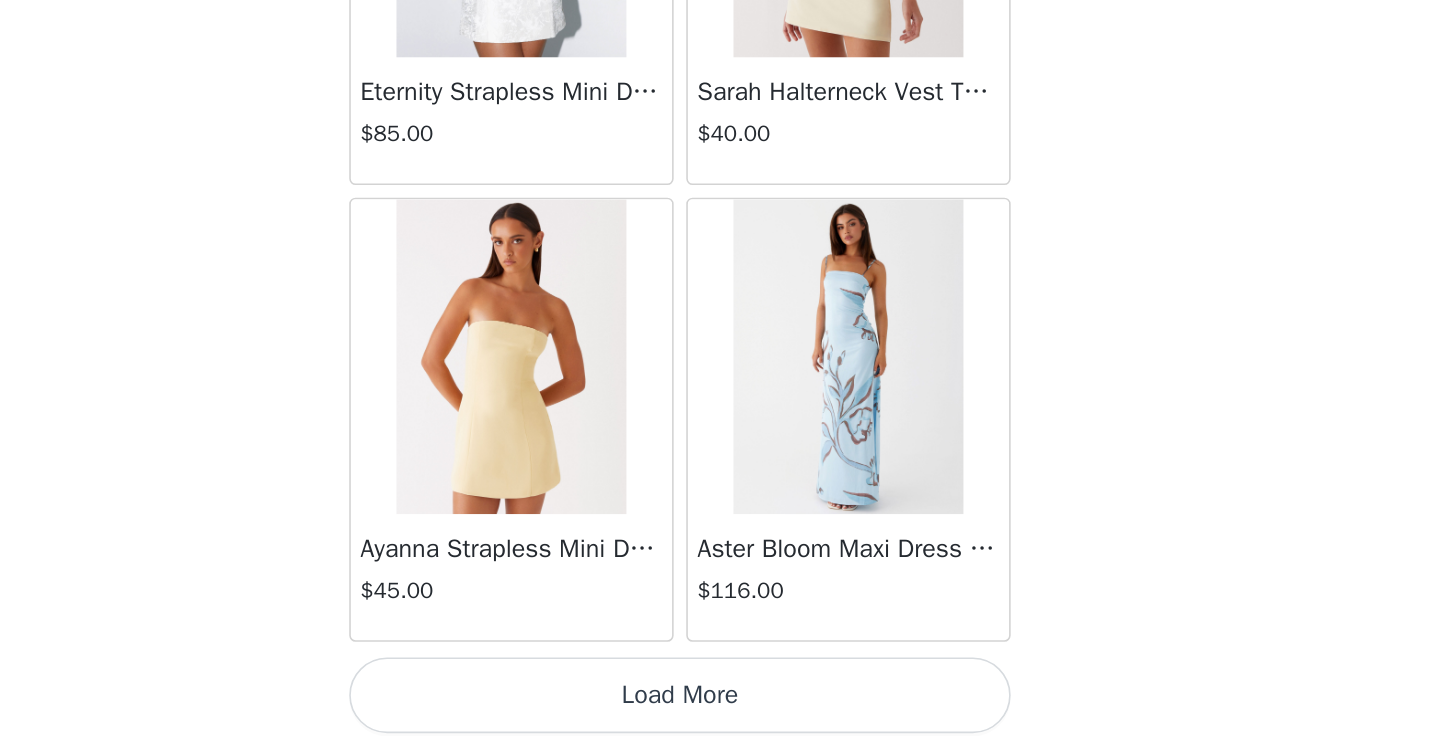click on "Load More" at bounding box center [720, 710] 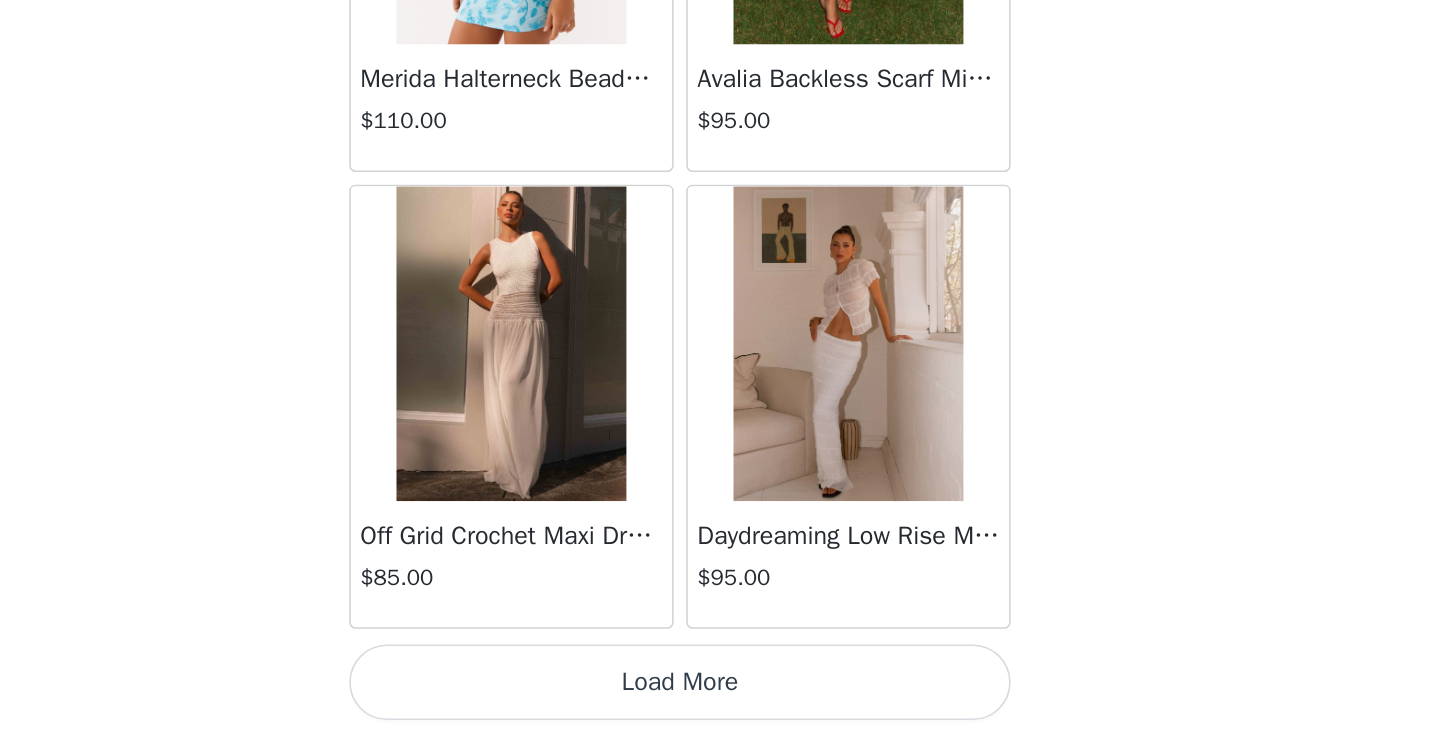 scroll, scrollTop: 13924, scrollLeft: 0, axis: vertical 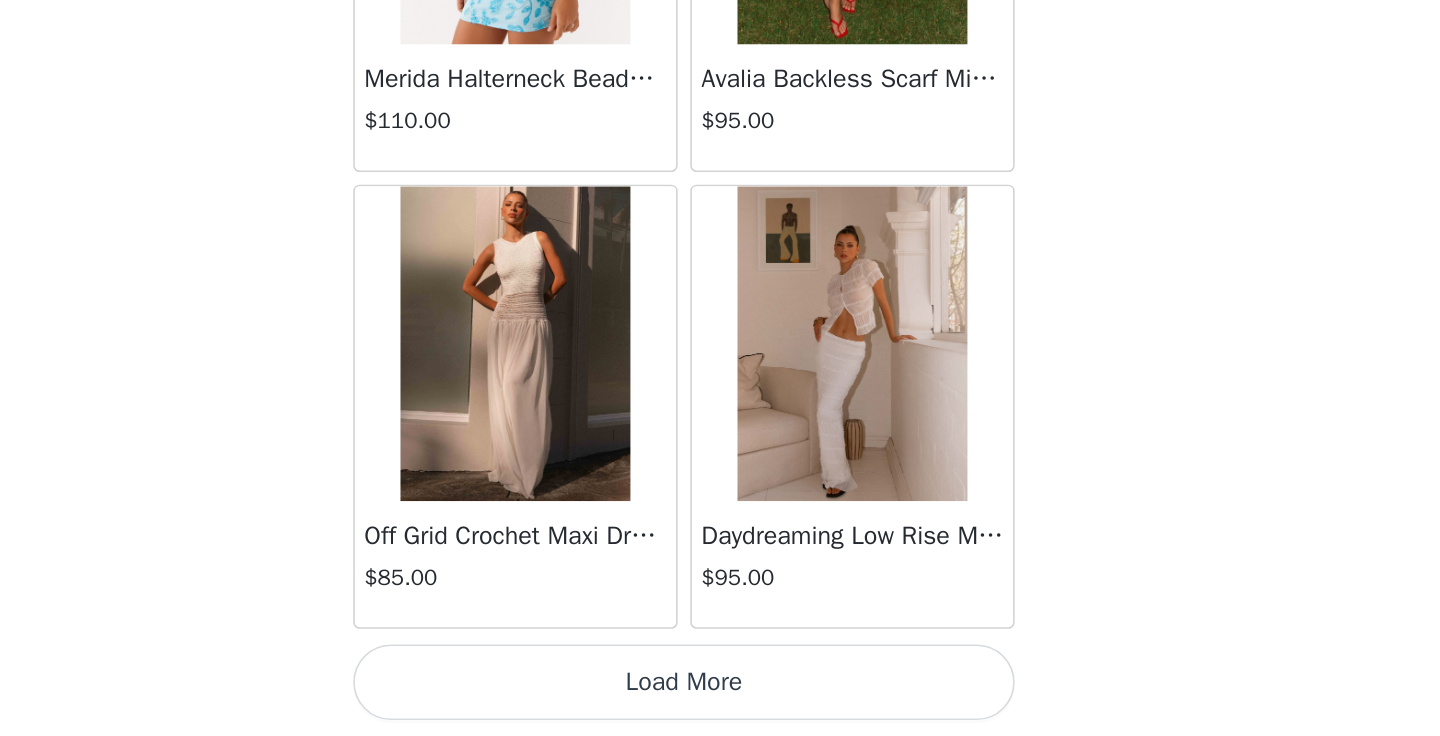 click on "Load More" at bounding box center (720, 702) 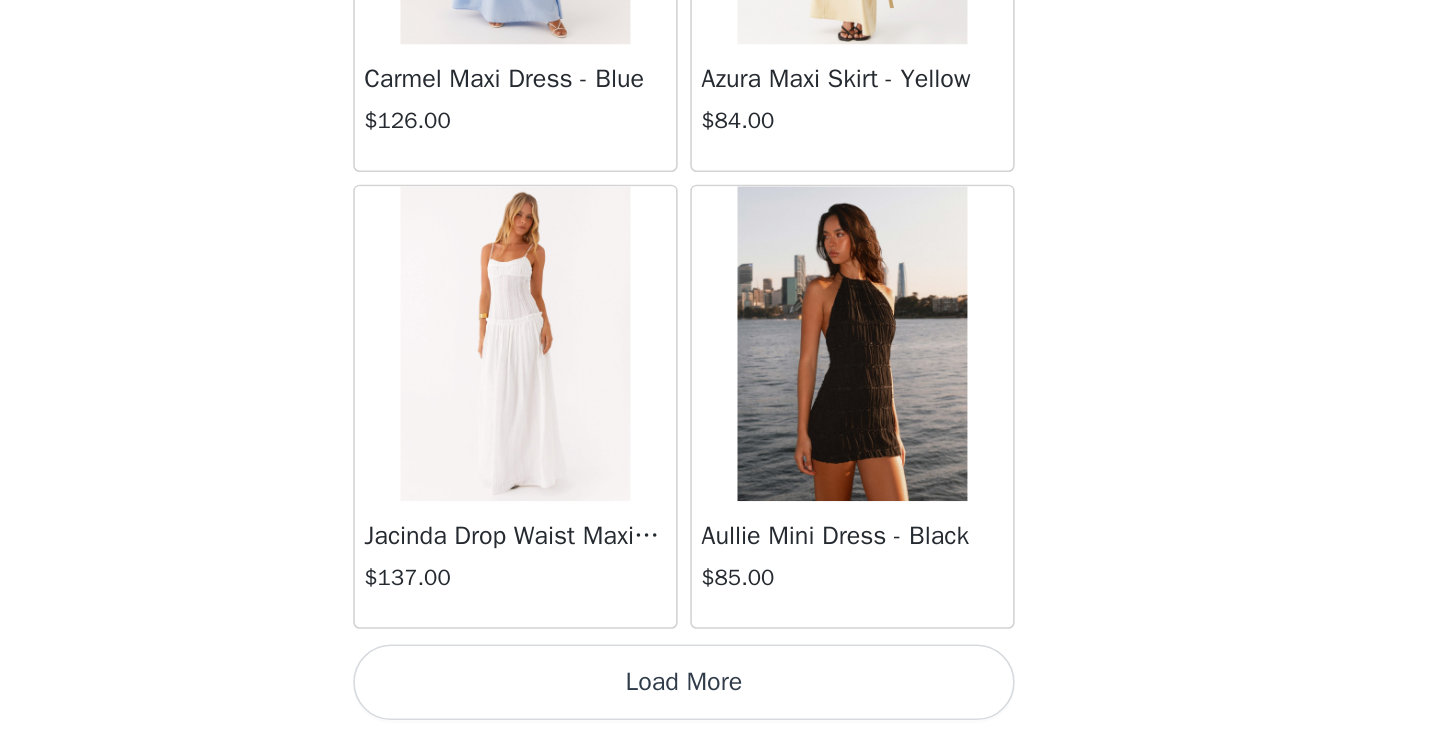 scroll, scrollTop: 16824, scrollLeft: 0, axis: vertical 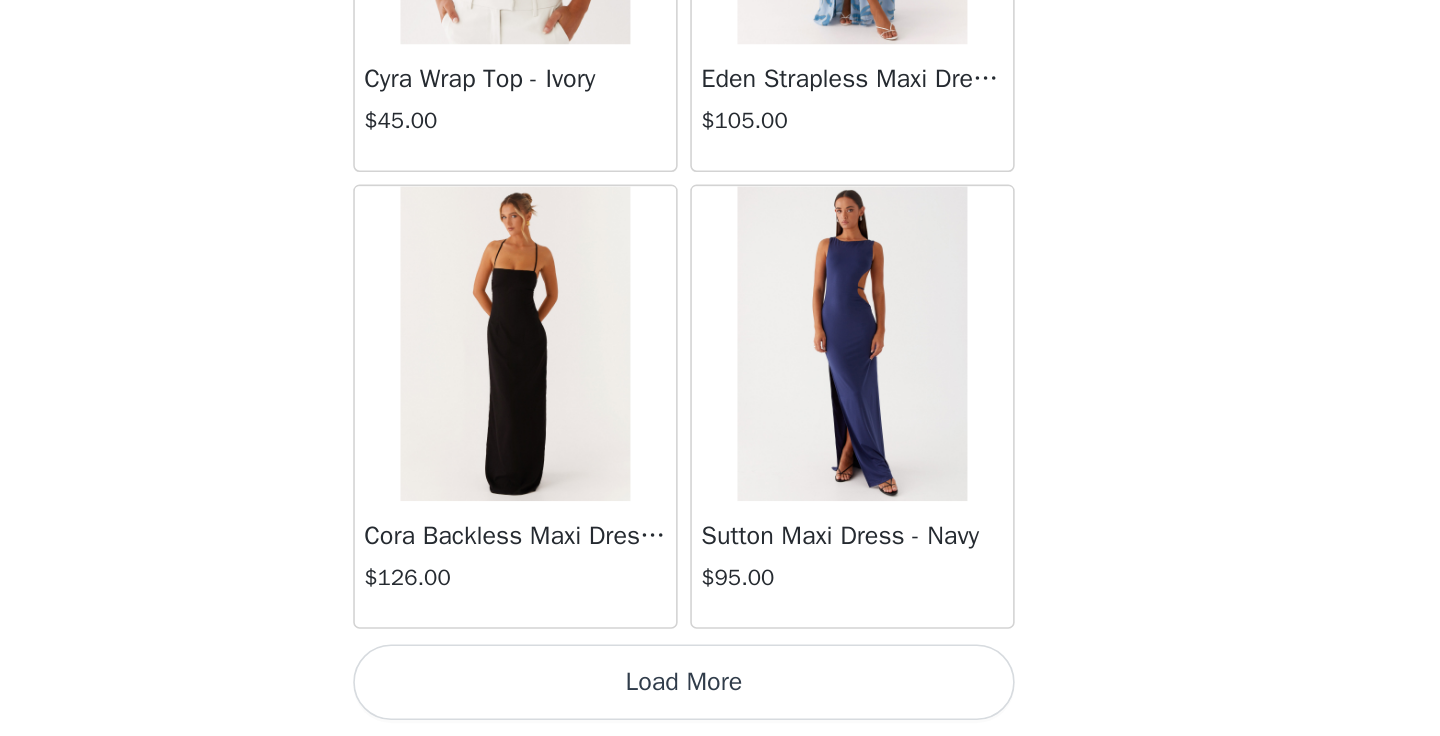 click on "Load More" at bounding box center (720, 702) 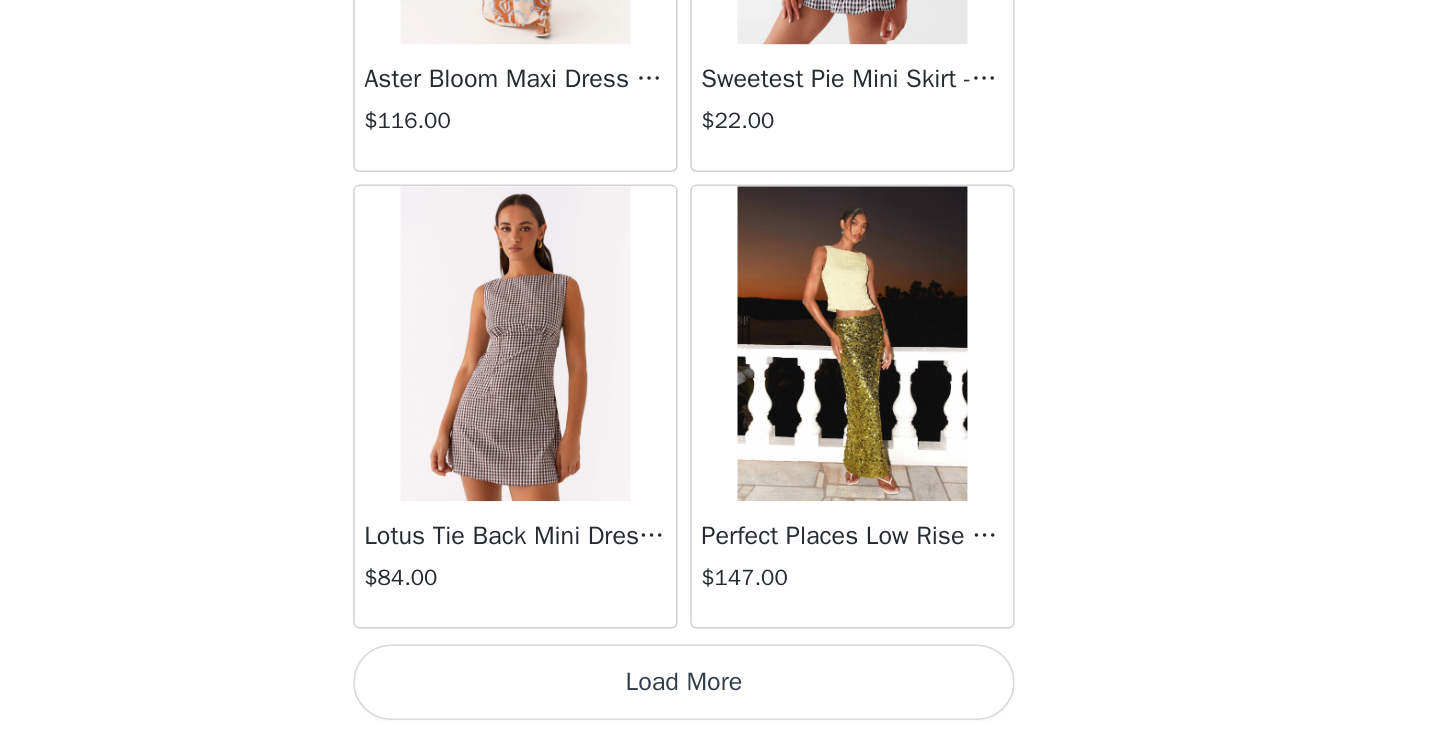 scroll, scrollTop: 22624, scrollLeft: 0, axis: vertical 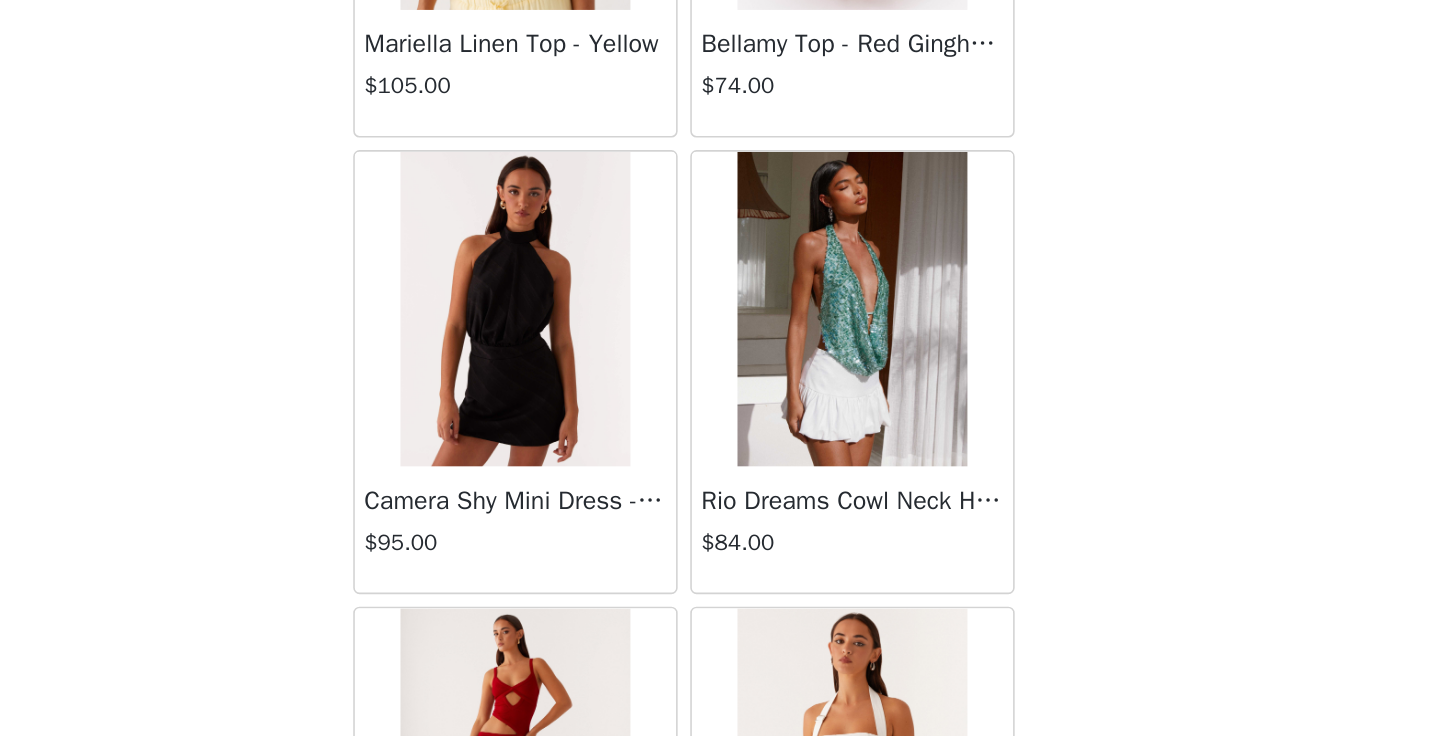 click on "$84.00" at bounding box center [827, 613] 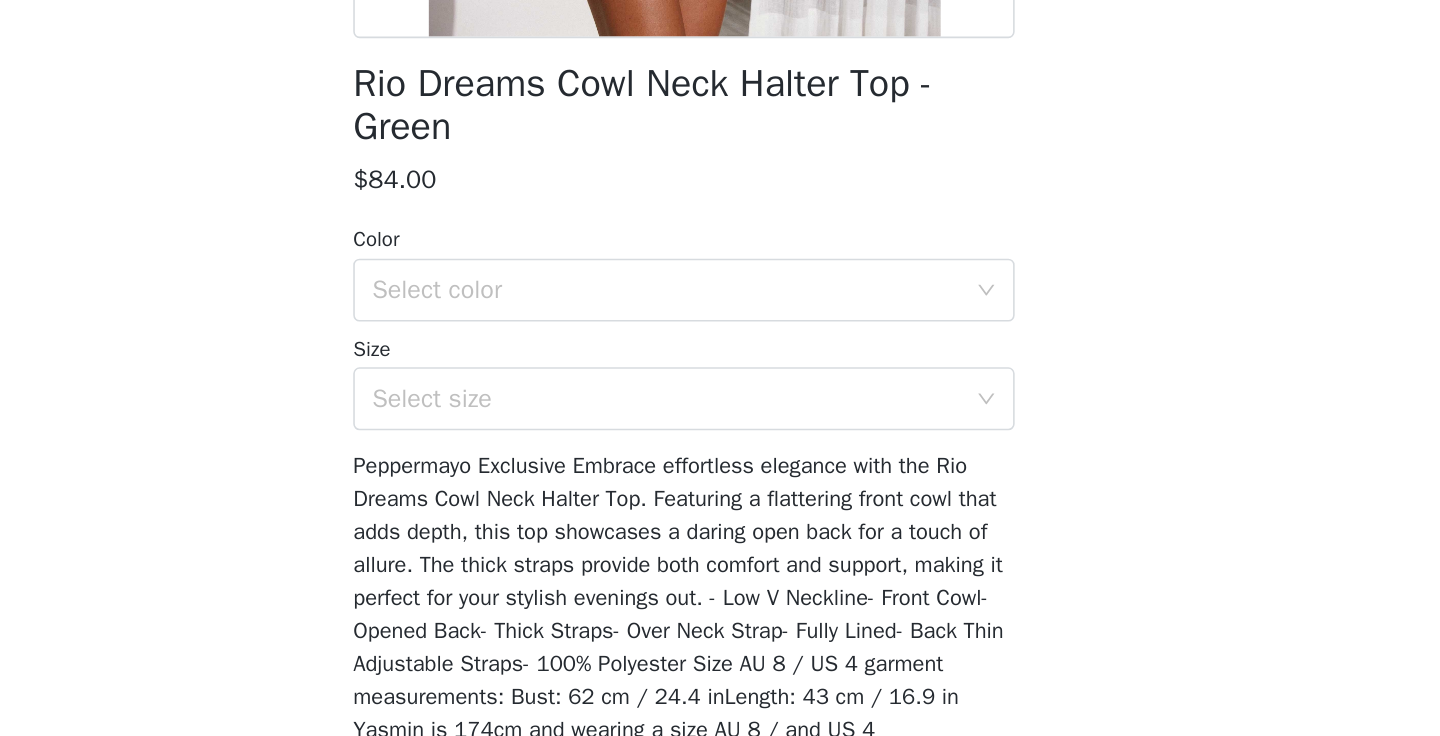 scroll, scrollTop: 256, scrollLeft: 0, axis: vertical 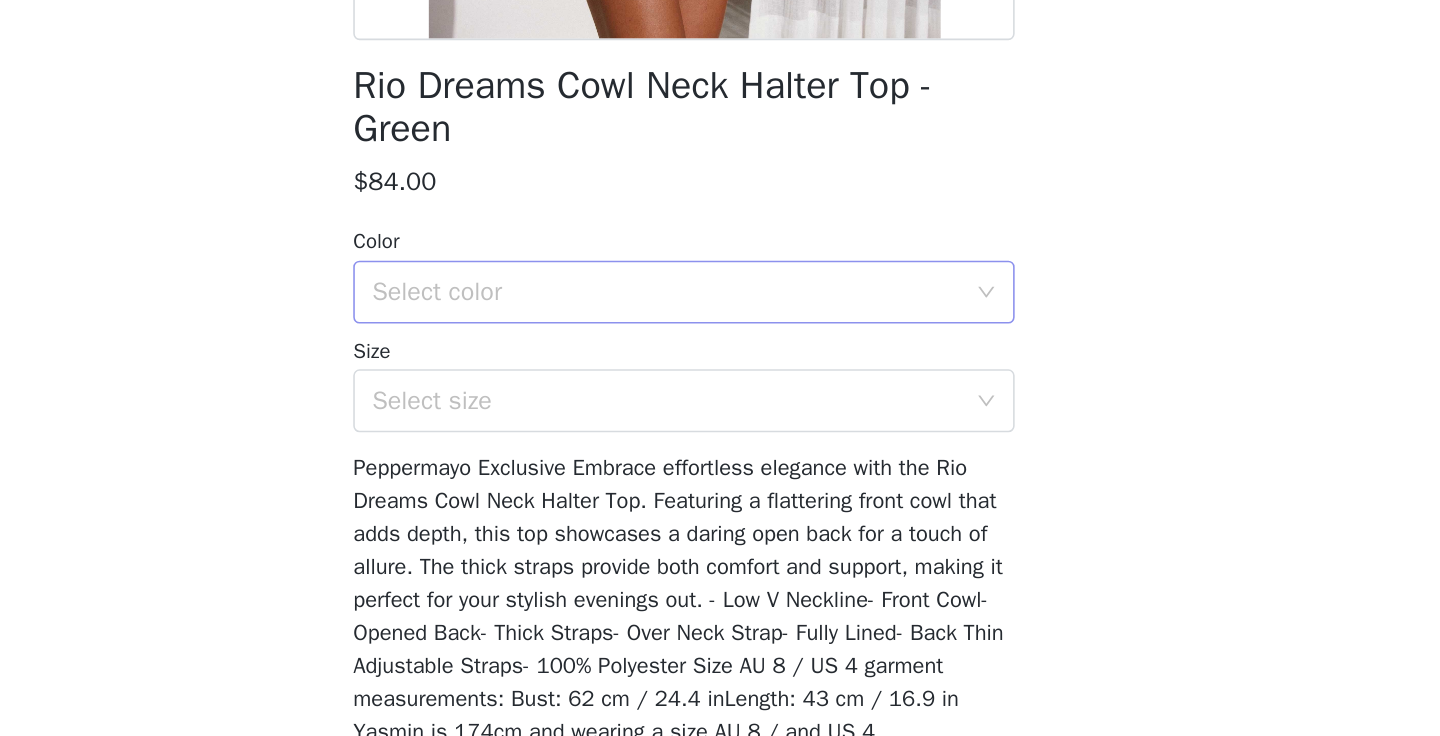 click on "Select color" at bounding box center (709, 454) 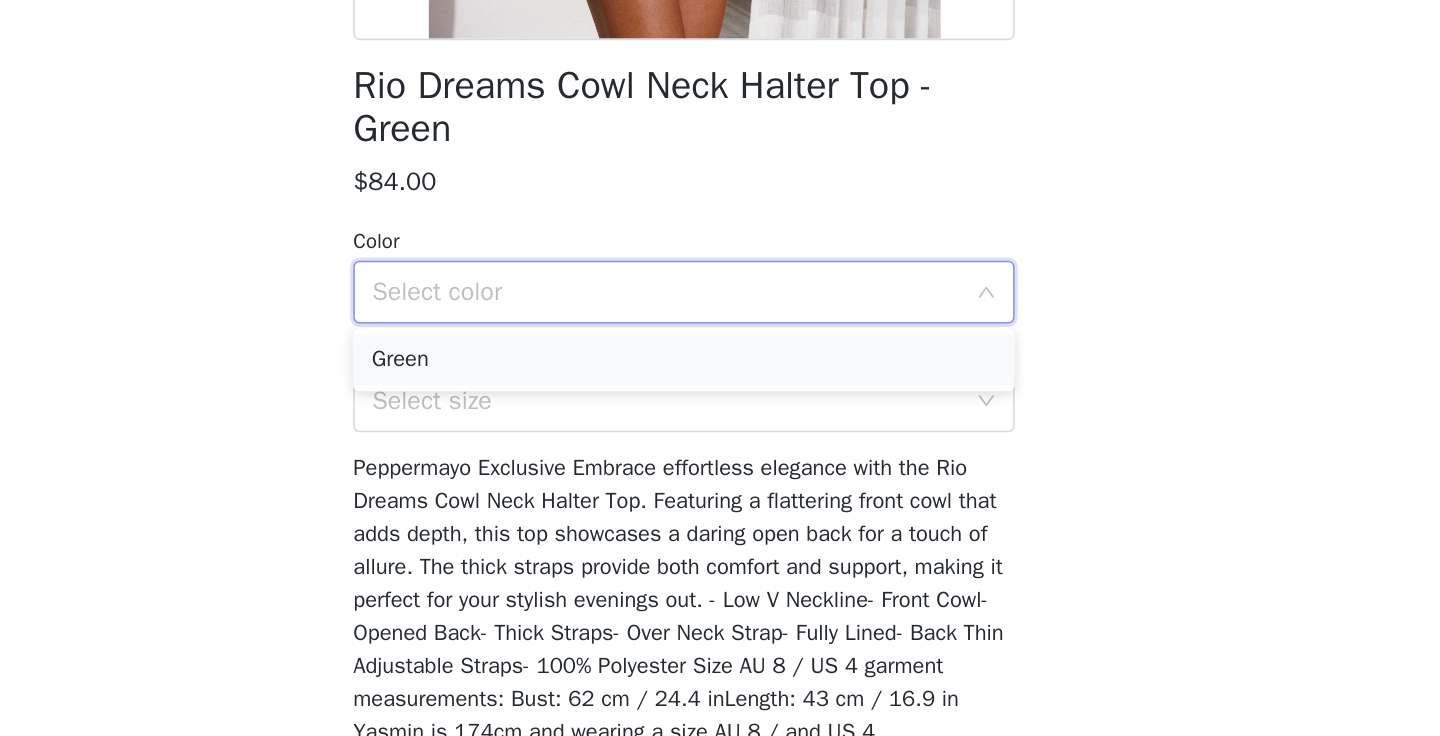 click on "Green" at bounding box center (720, 497) 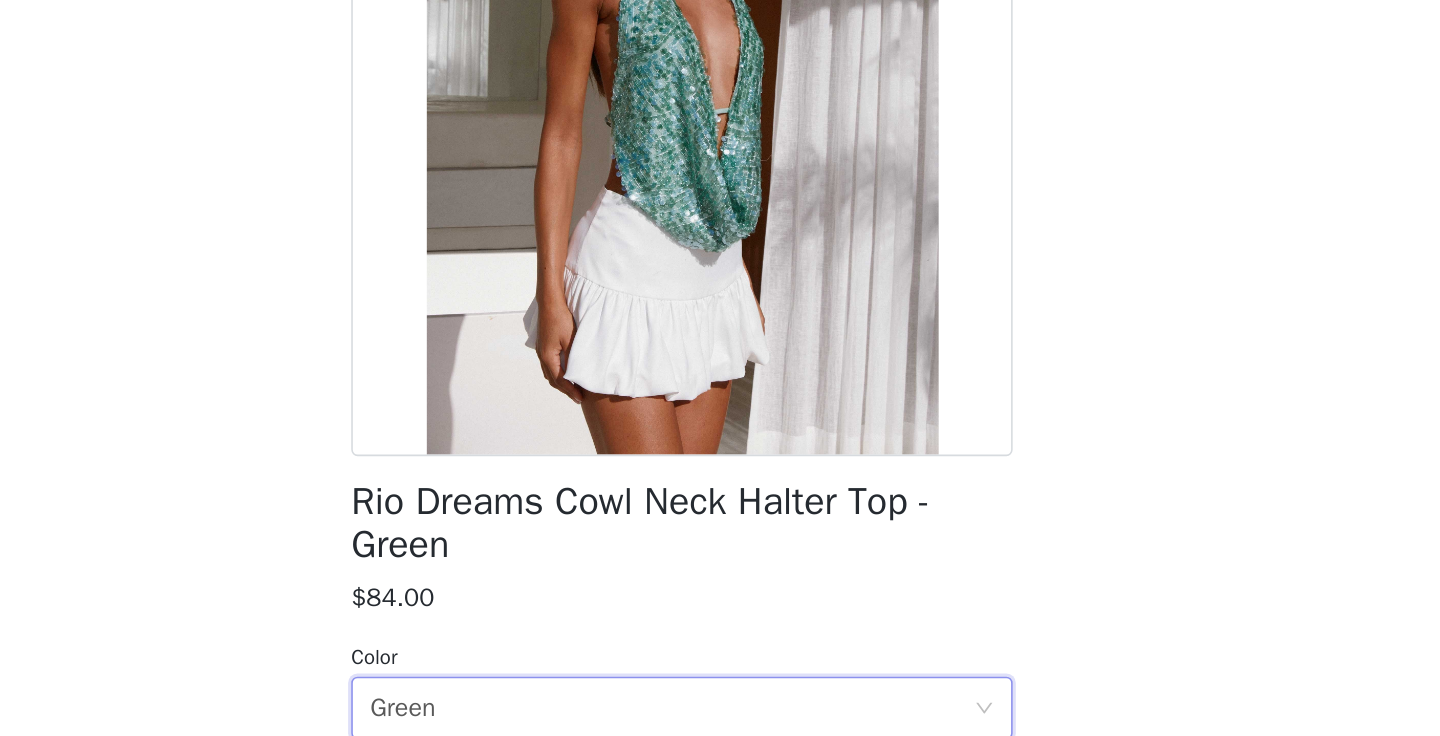 scroll, scrollTop: 163, scrollLeft: 0, axis: vertical 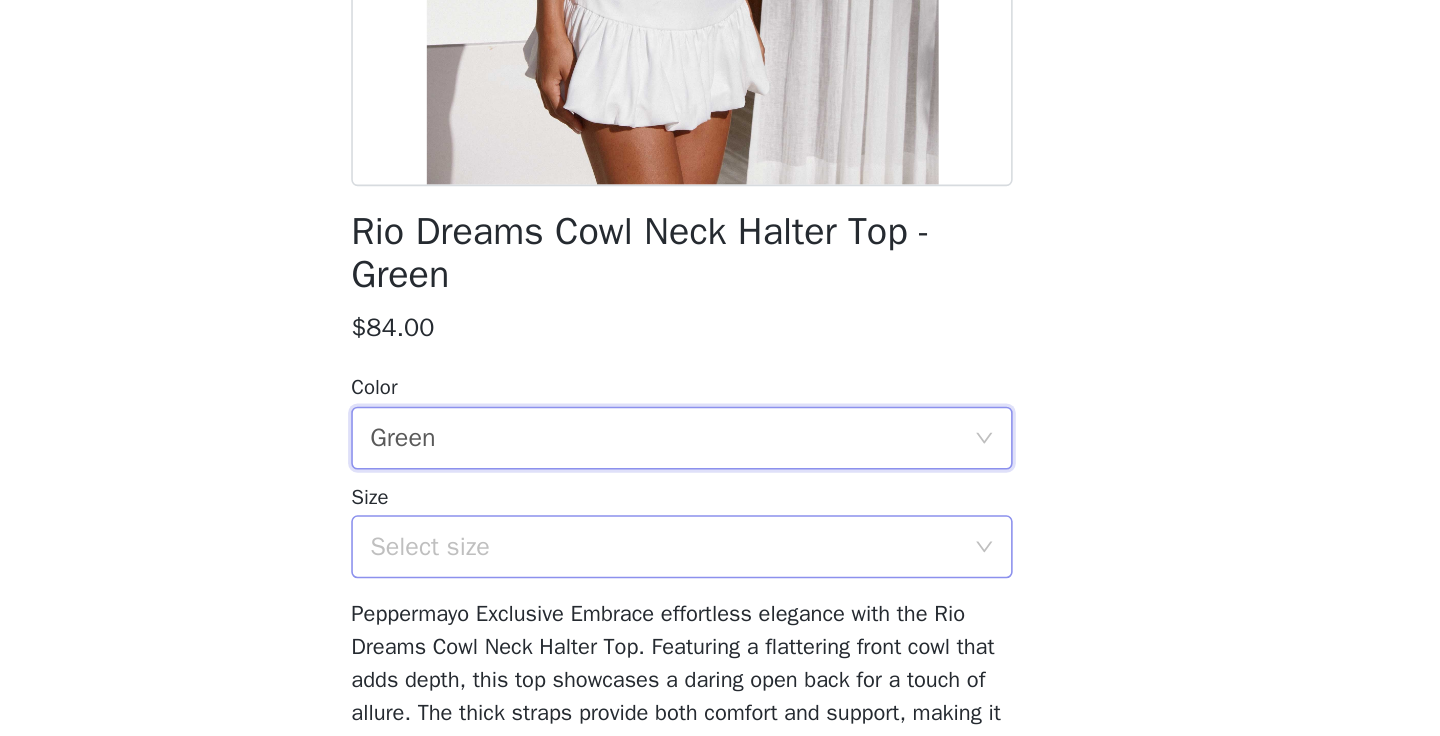 click on "Select size" at bounding box center (709, 616) 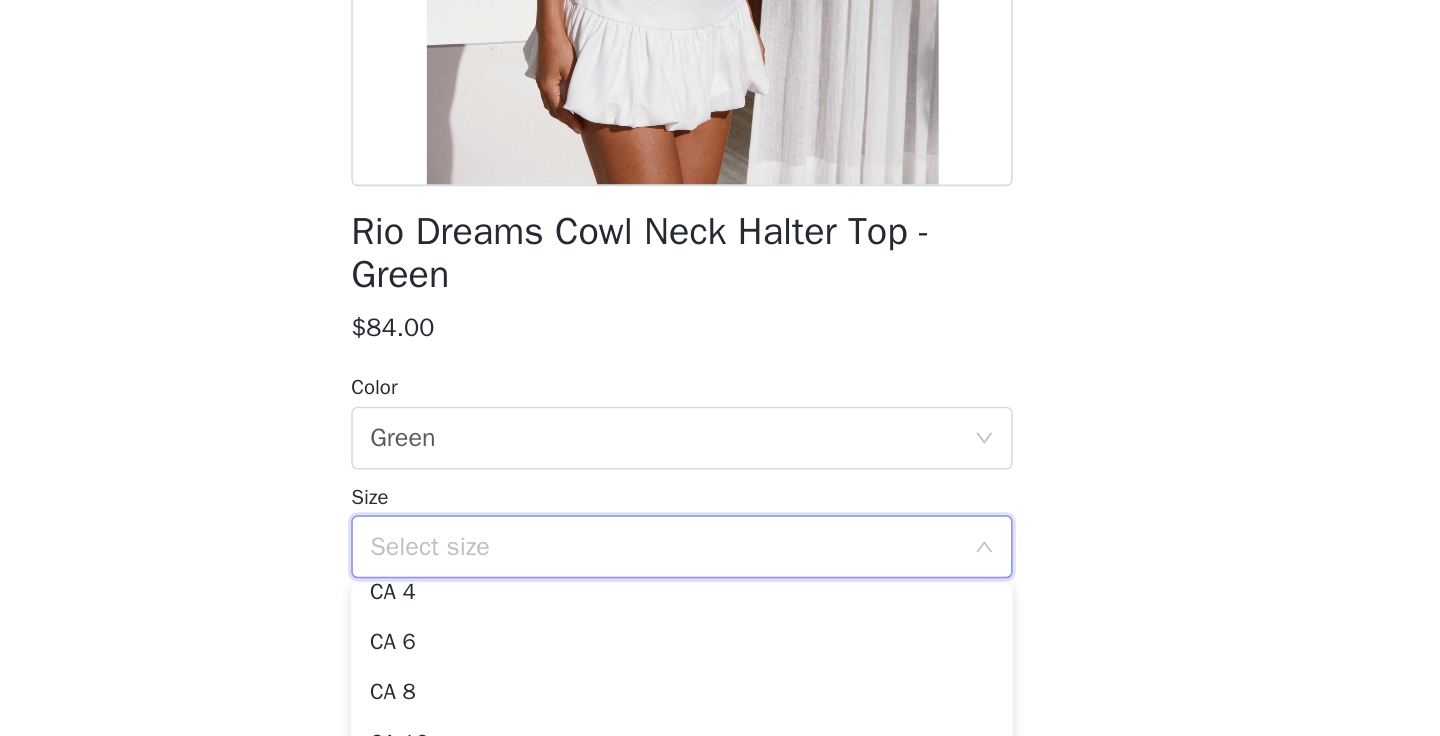 scroll, scrollTop: 68, scrollLeft: 0, axis: vertical 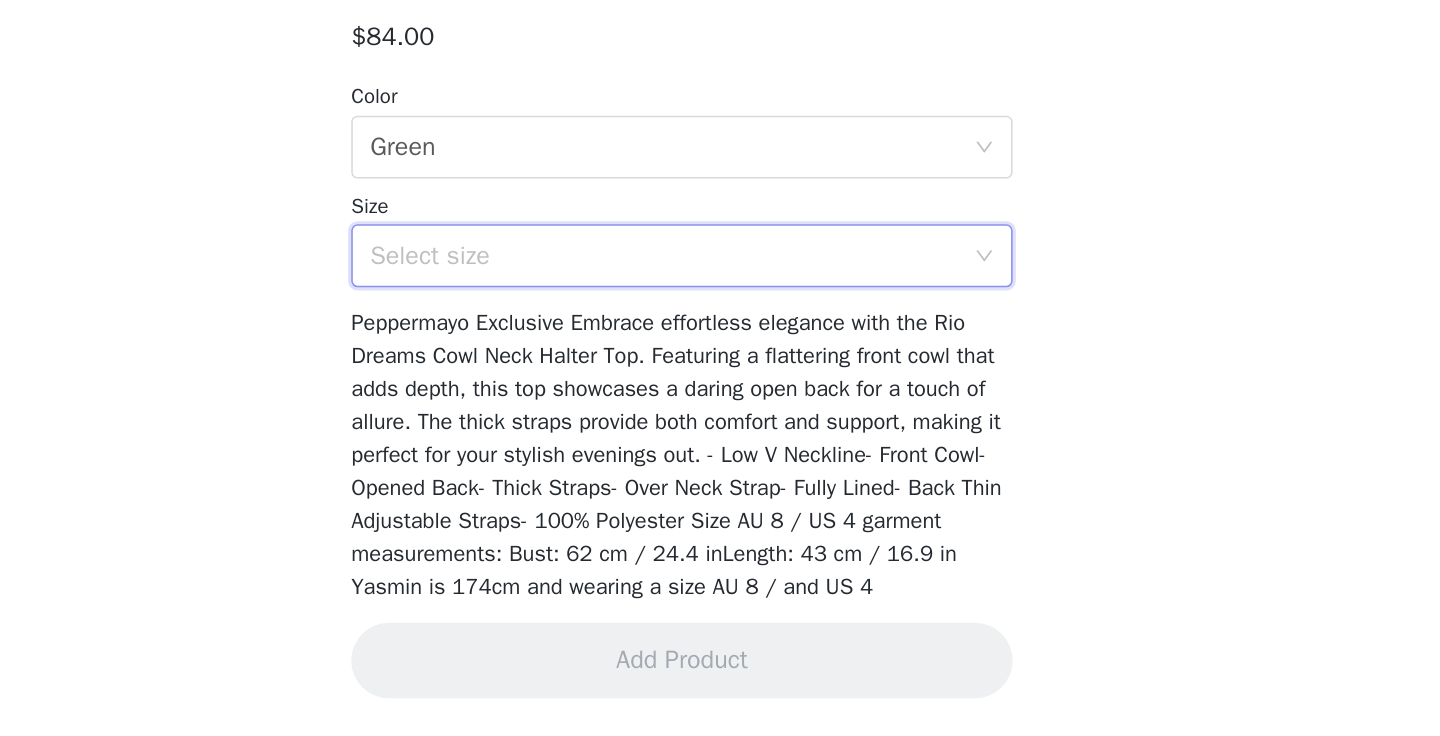 click on "Select size" at bounding box center [709, 431] 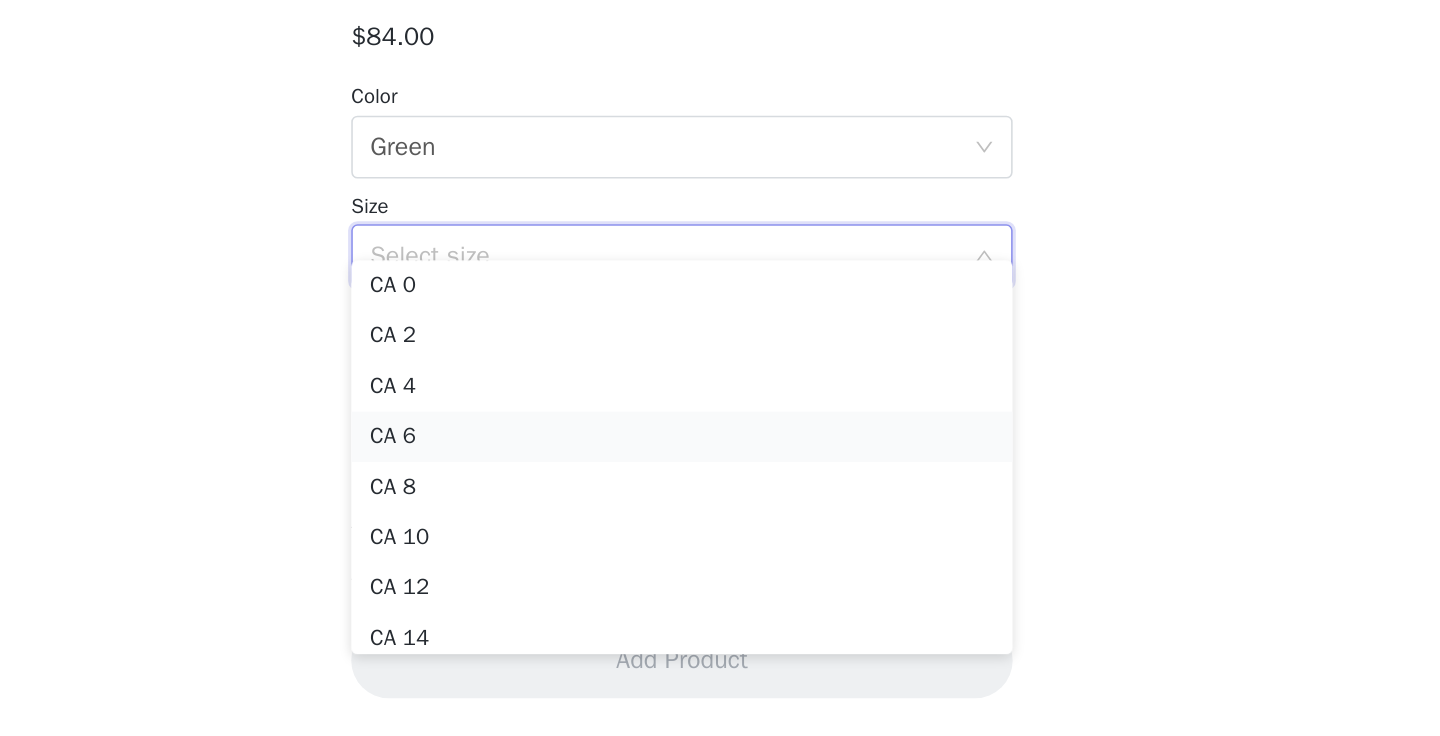 click on "CA 6" at bounding box center [720, 546] 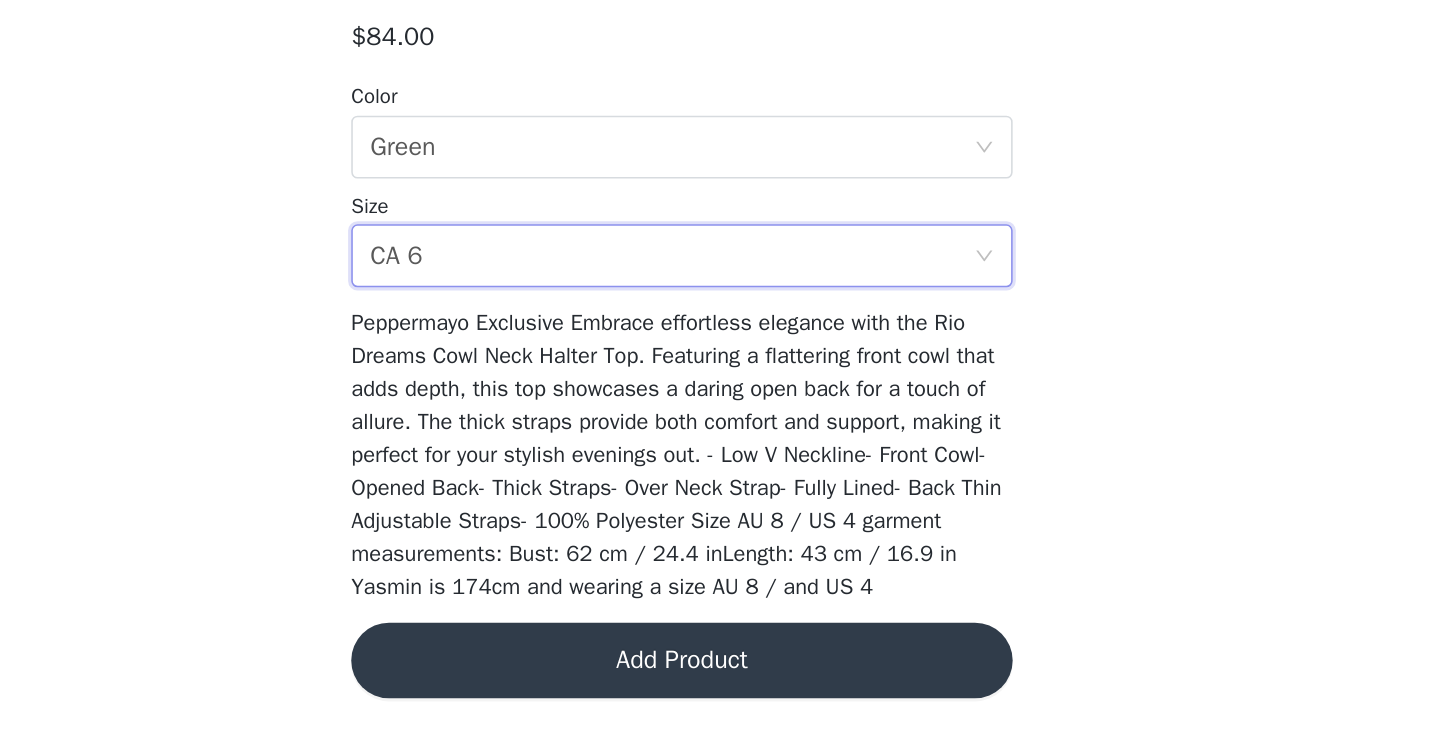 click on "Add Product" at bounding box center (720, 688) 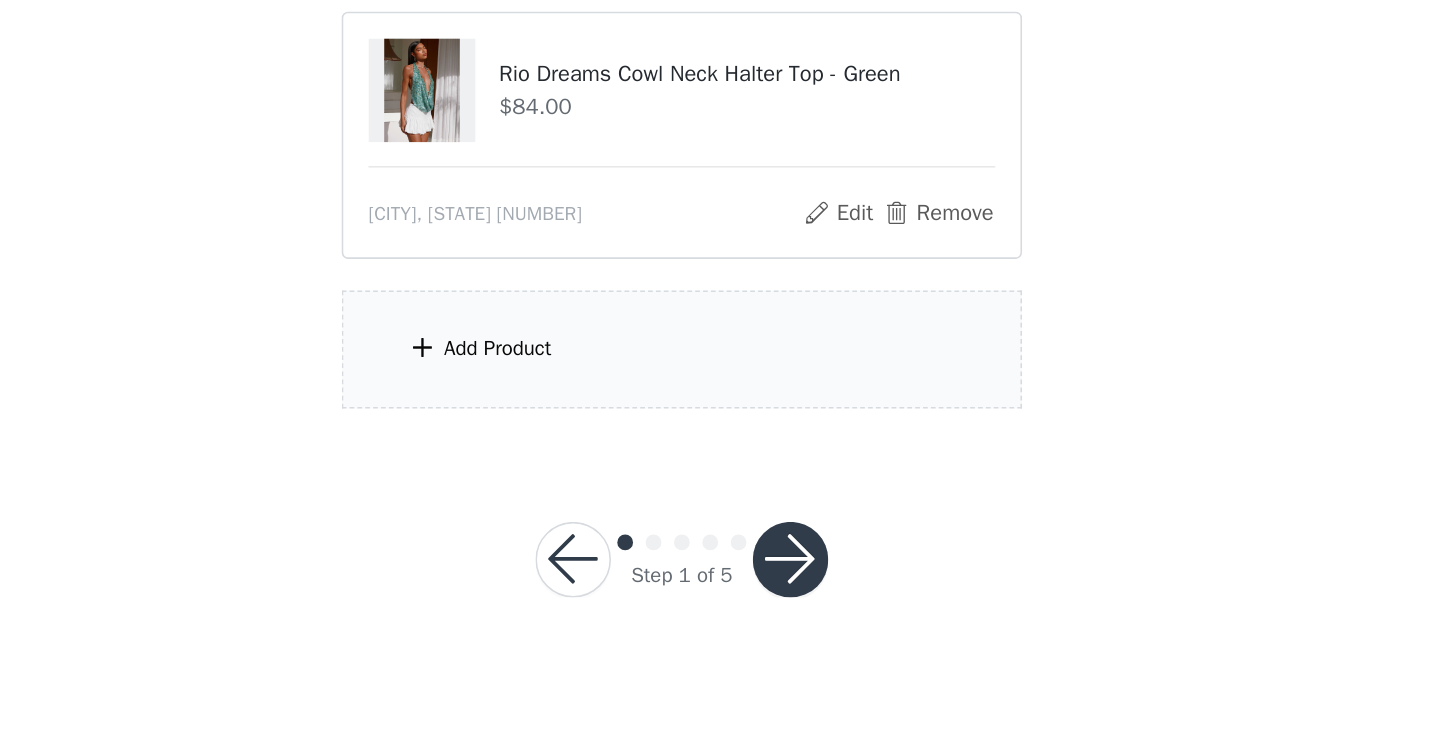 click on "Add Product" at bounding box center [720, 490] 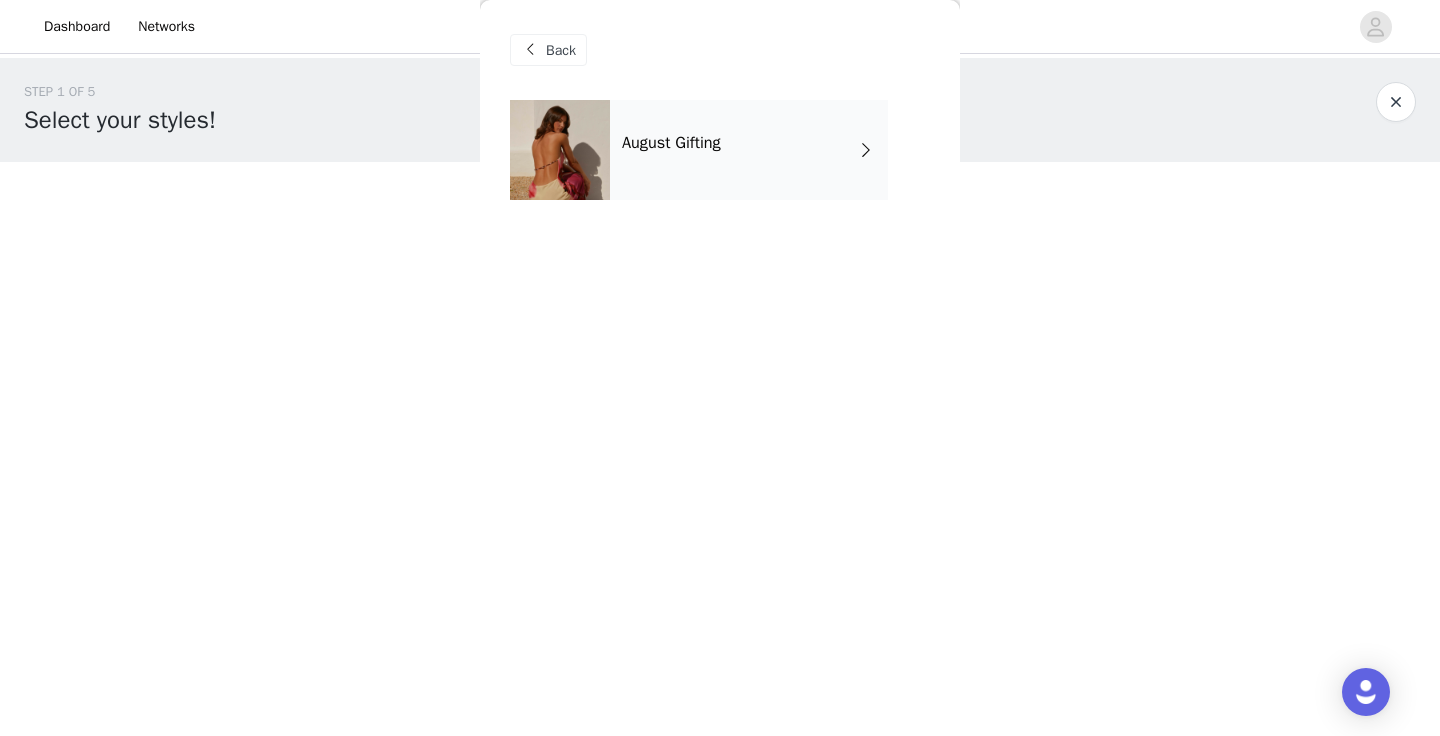 click on "August Gifting" at bounding box center (749, 150) 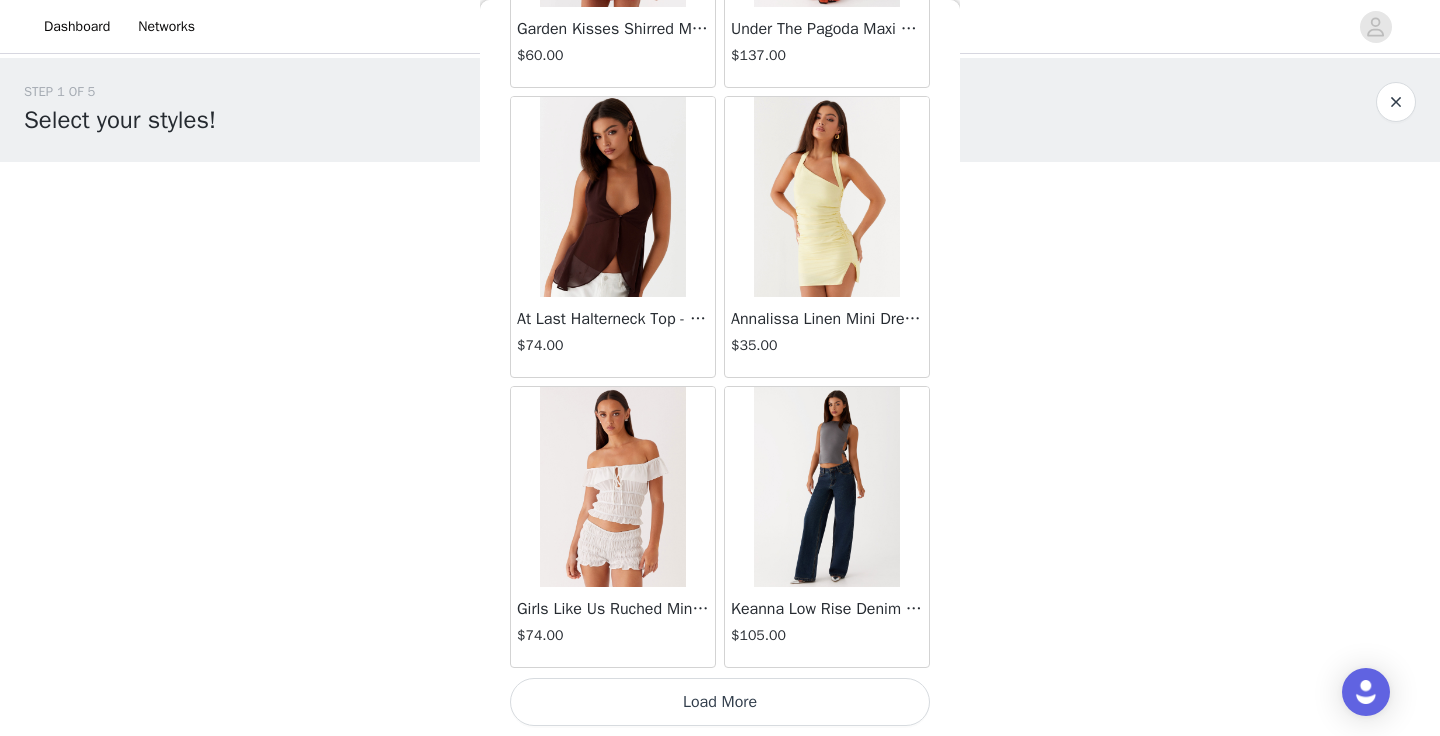scroll, scrollTop: 2324, scrollLeft: 0, axis: vertical 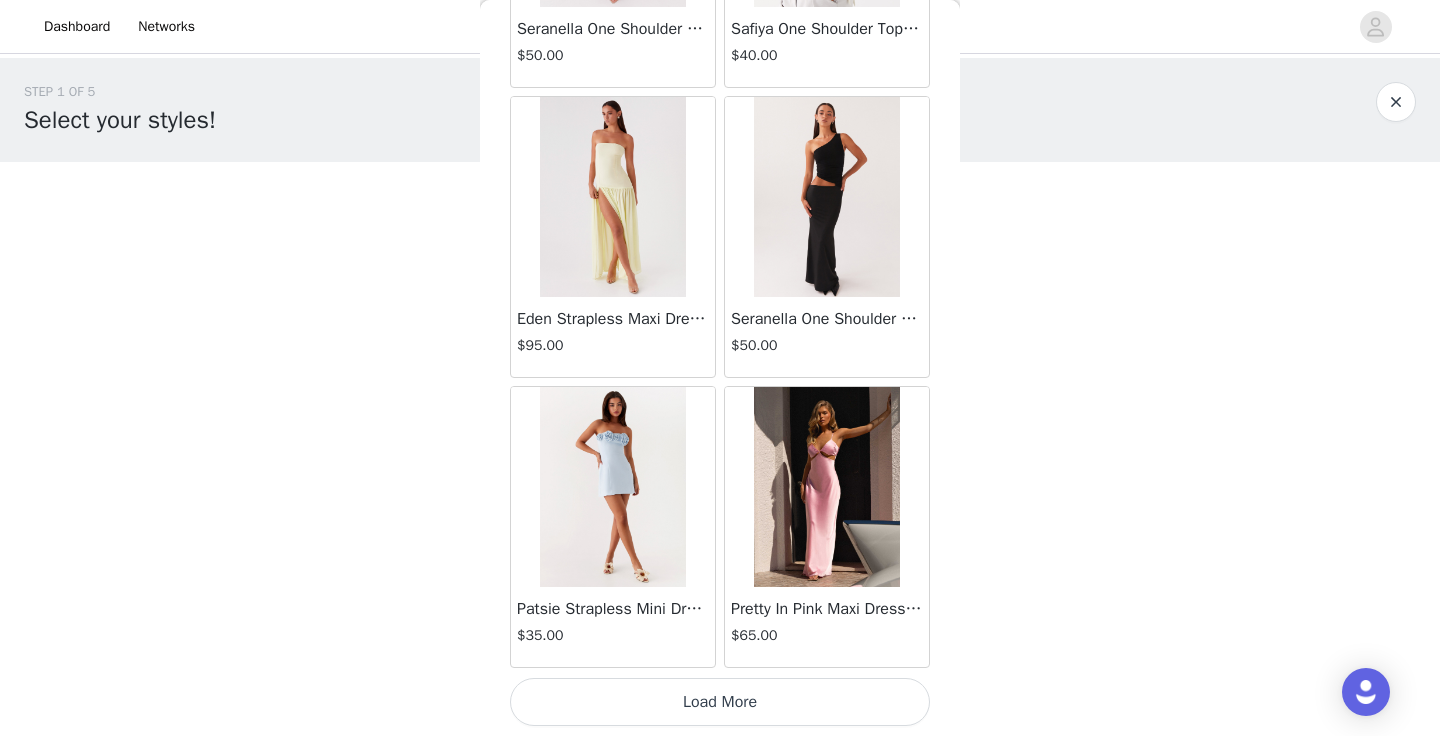 click on "Load More" at bounding box center (720, 702) 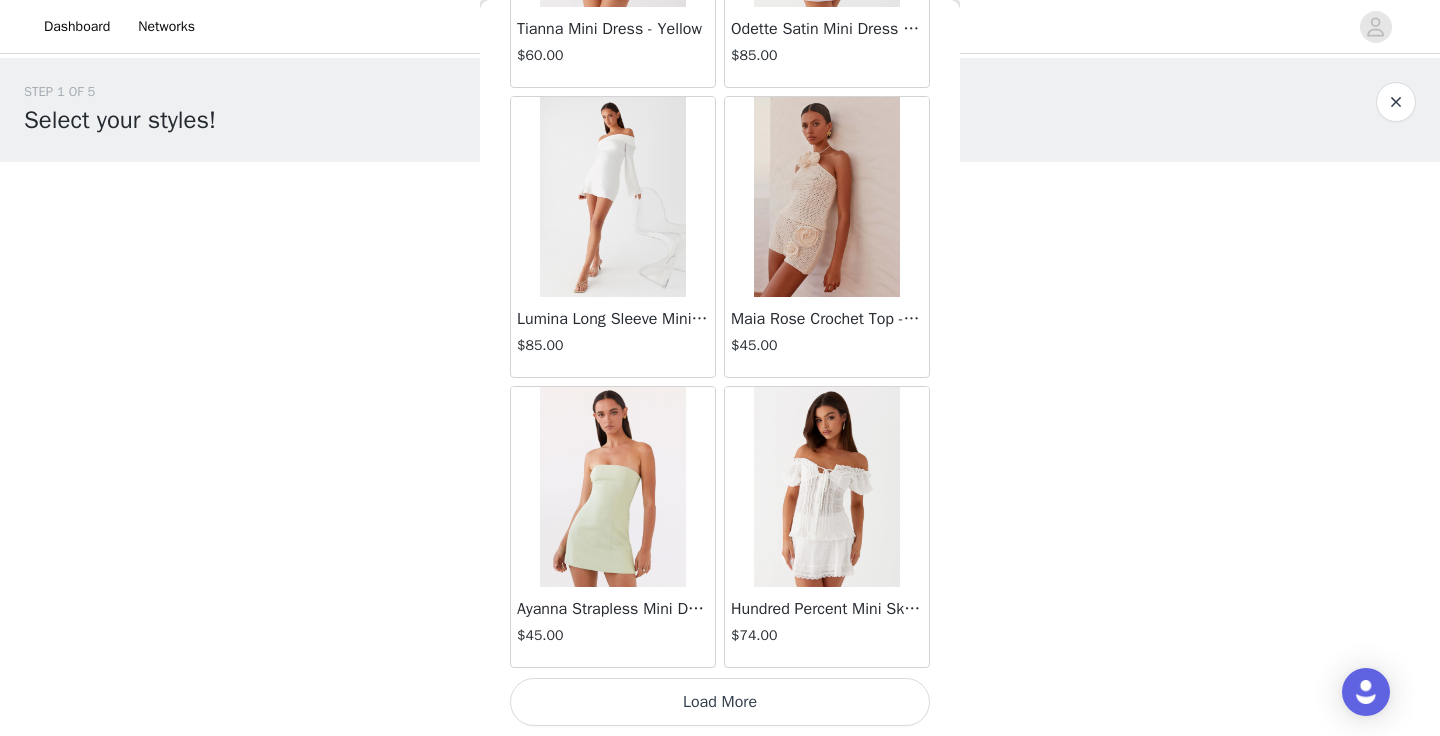 click on "Aullie Mini Dress - White   $60.00       Mira Halter Neck Mini Dress - Black   $85.00       Heavy Hearted Mini Dress - Yellow   $85.00       Hundred Percent Puff Sleeve Top - White   $105.00       Love Seeker Corset Mini Dress - Red   $45.00       Cherish You Buckle Top - Red   $30.00       Ayla Satin Mini Dress - Yellow   $105.00       Rudy Tube Top - Ivory   $30.00       Keira Linen Mini Dress - White   $105.00       Not One Time Knit Mini Dress - Red   $35.00       Carmel Maxi Dress - Brown   $126.00       Moorey Beaded Mini Dress - Blue   $45.00       Solaris Strapless Maxi Dress - Blue Floral   $126.00       Lyrical Maxi Dress - Ivory   $95.00       Garden Kisses Shirred Mini Dress - Red   $60.00       Under The Pagoda Maxi Dress - Amber   $137.00       At Last Halterneck Top - Brown   $74.00       Annalissa Linen Mini Dress - Yellow   $35.00       Girls Like Us Ruched Mini Shorts - White   $74.00       Keanna Low Rise Denim Jeans - Washed Denim   $105.00       Jocelyn Maxi Dress - Sage   $95.00" at bounding box center [720, -3646] 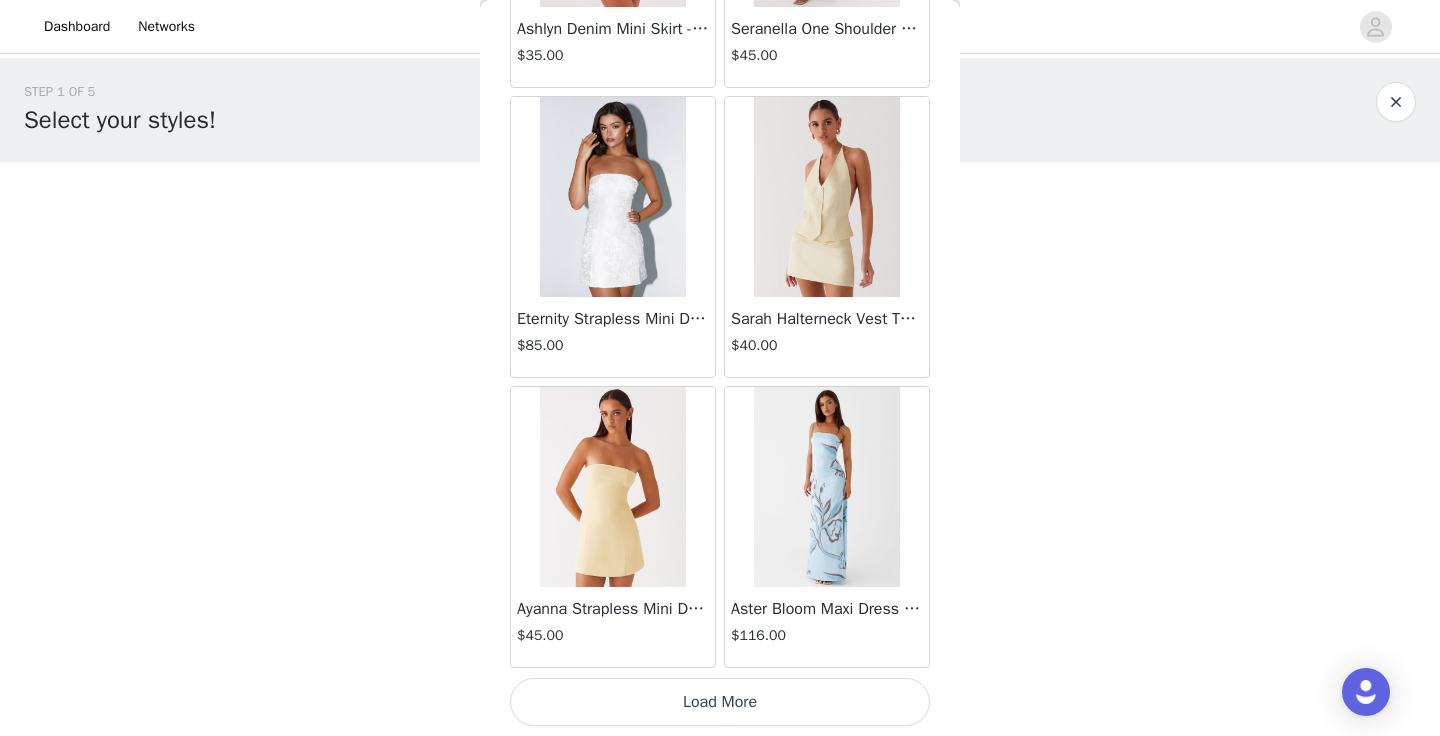 click on "Load More" at bounding box center (720, 702) 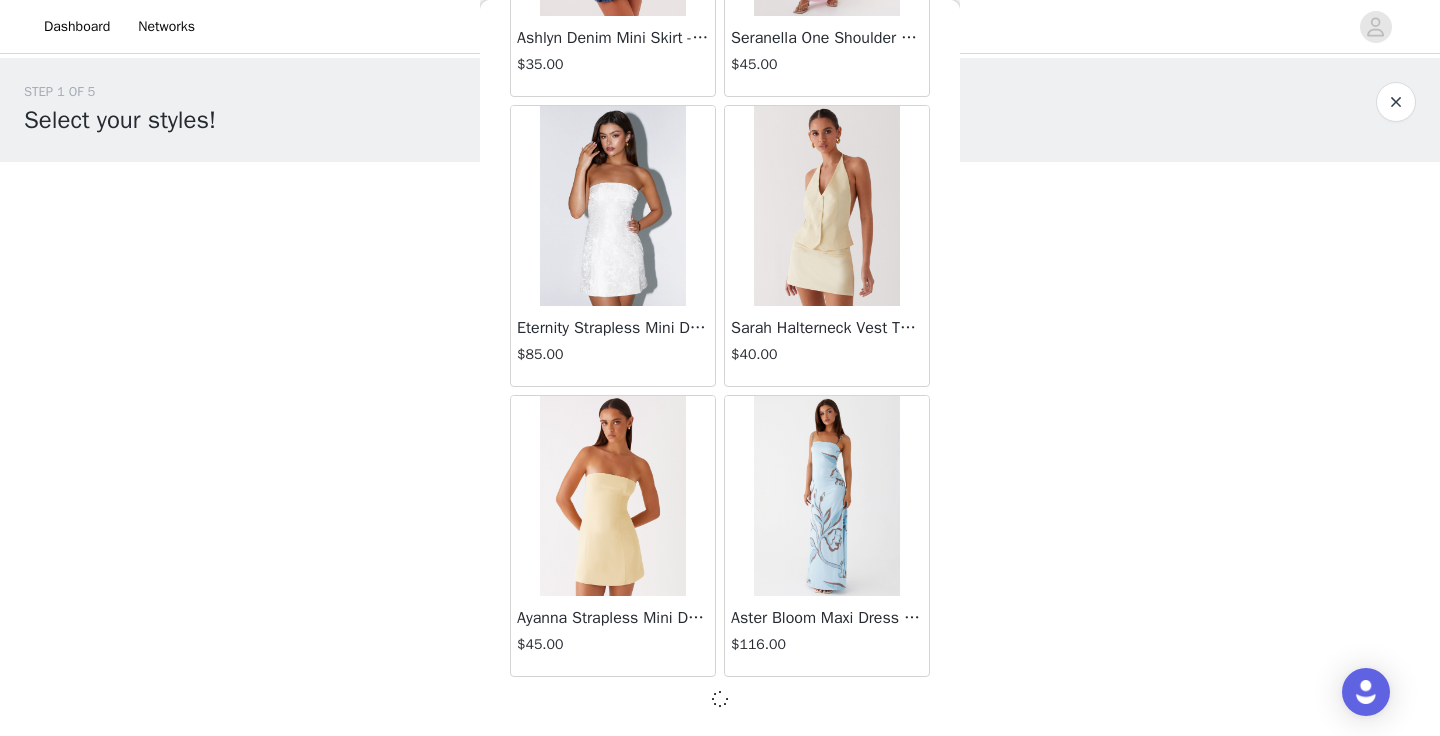 scroll, scrollTop: 0, scrollLeft: 0, axis: both 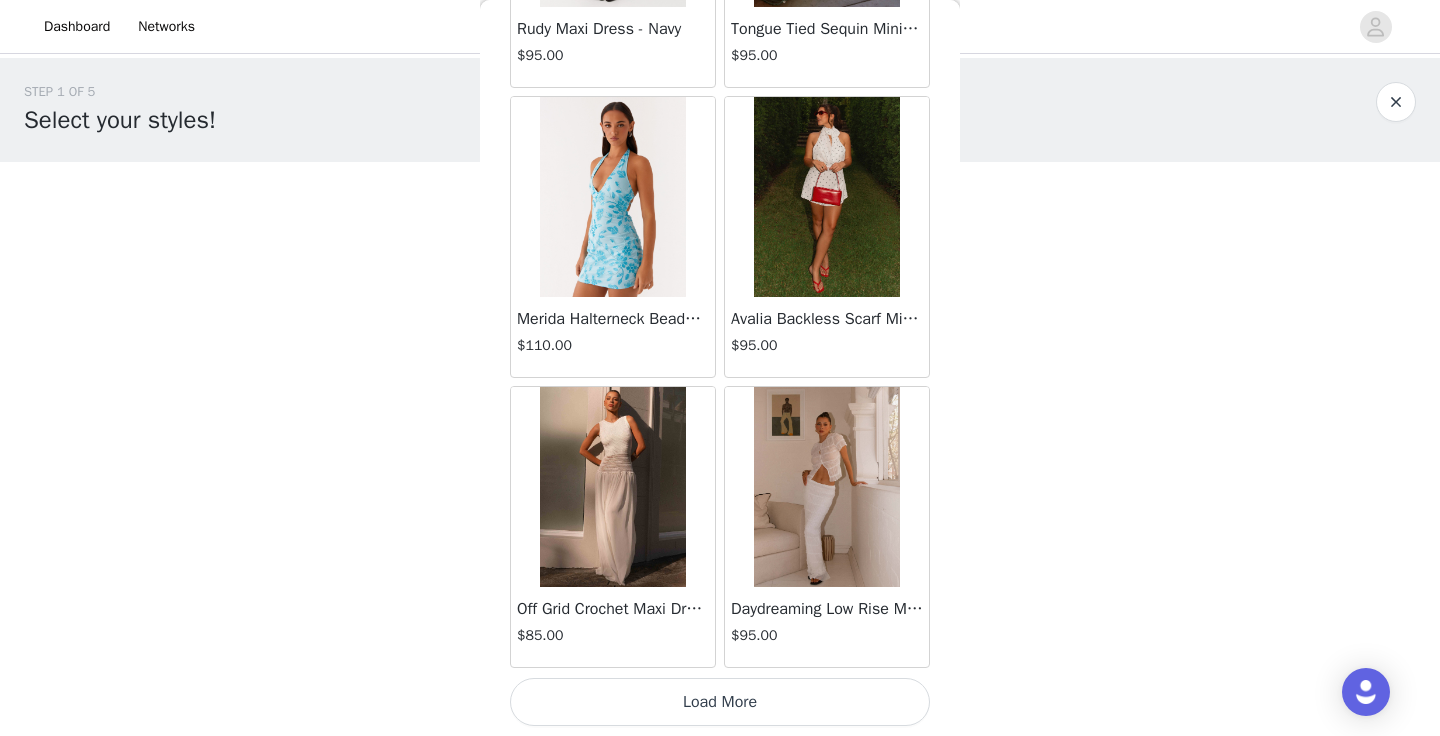 click on "Load More" at bounding box center [720, 702] 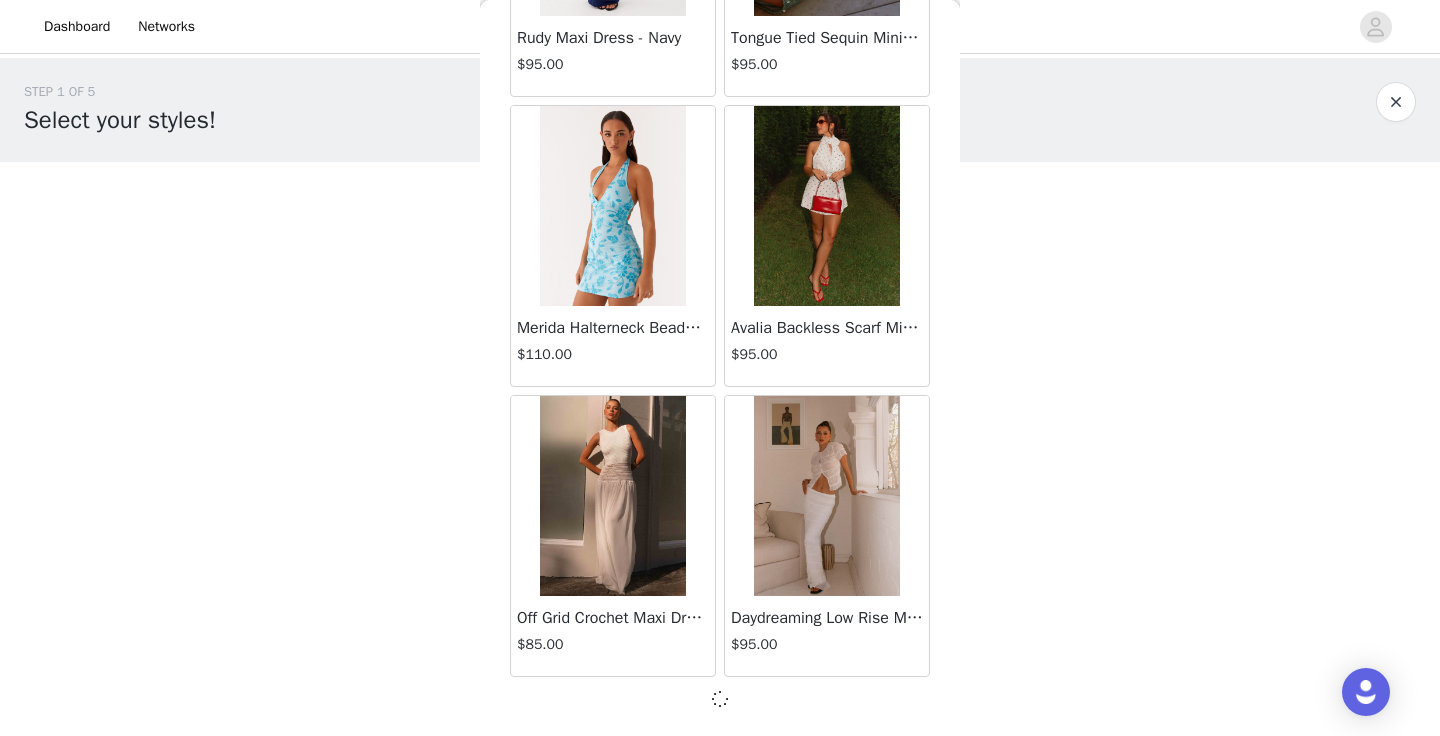 scroll, scrollTop: 13915, scrollLeft: 0, axis: vertical 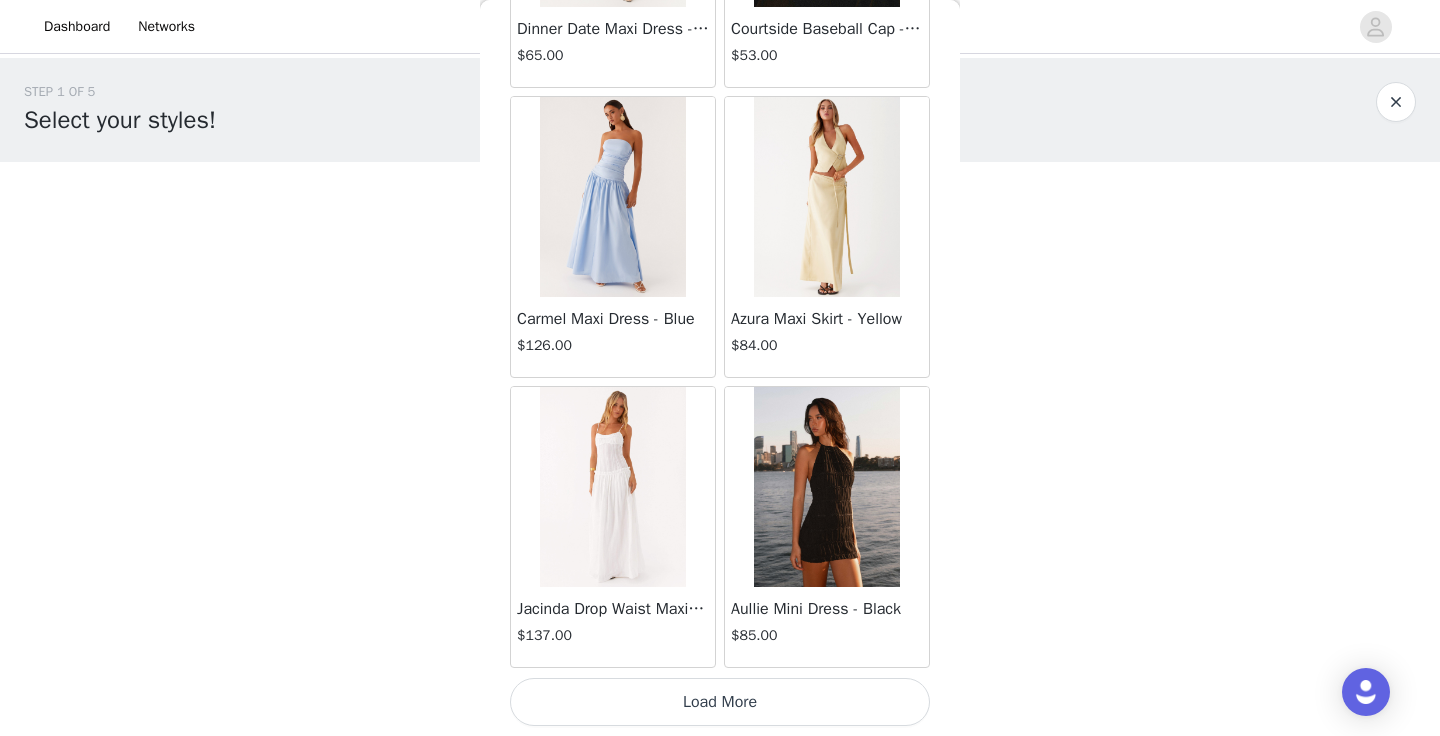 click on "Load More" at bounding box center [720, 702] 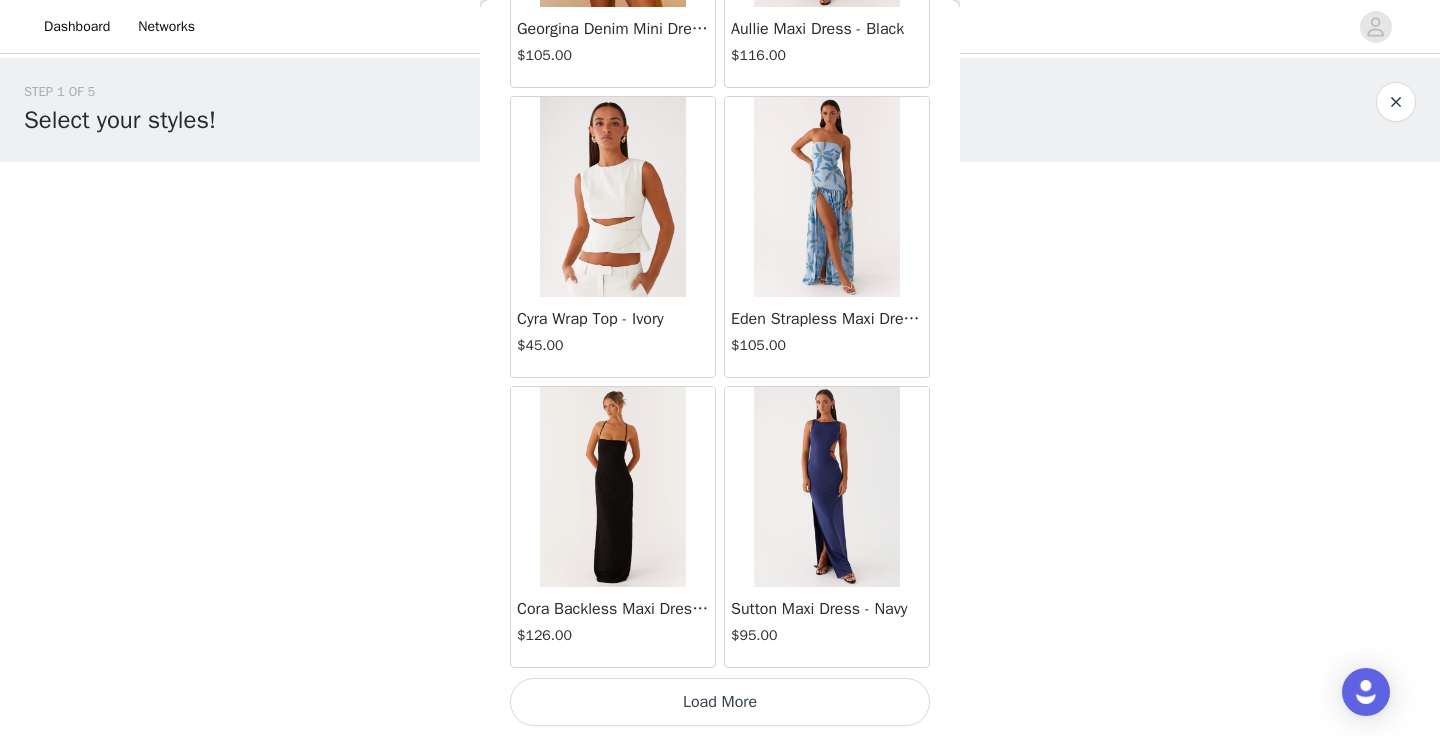 click on "Load More" at bounding box center (720, 702) 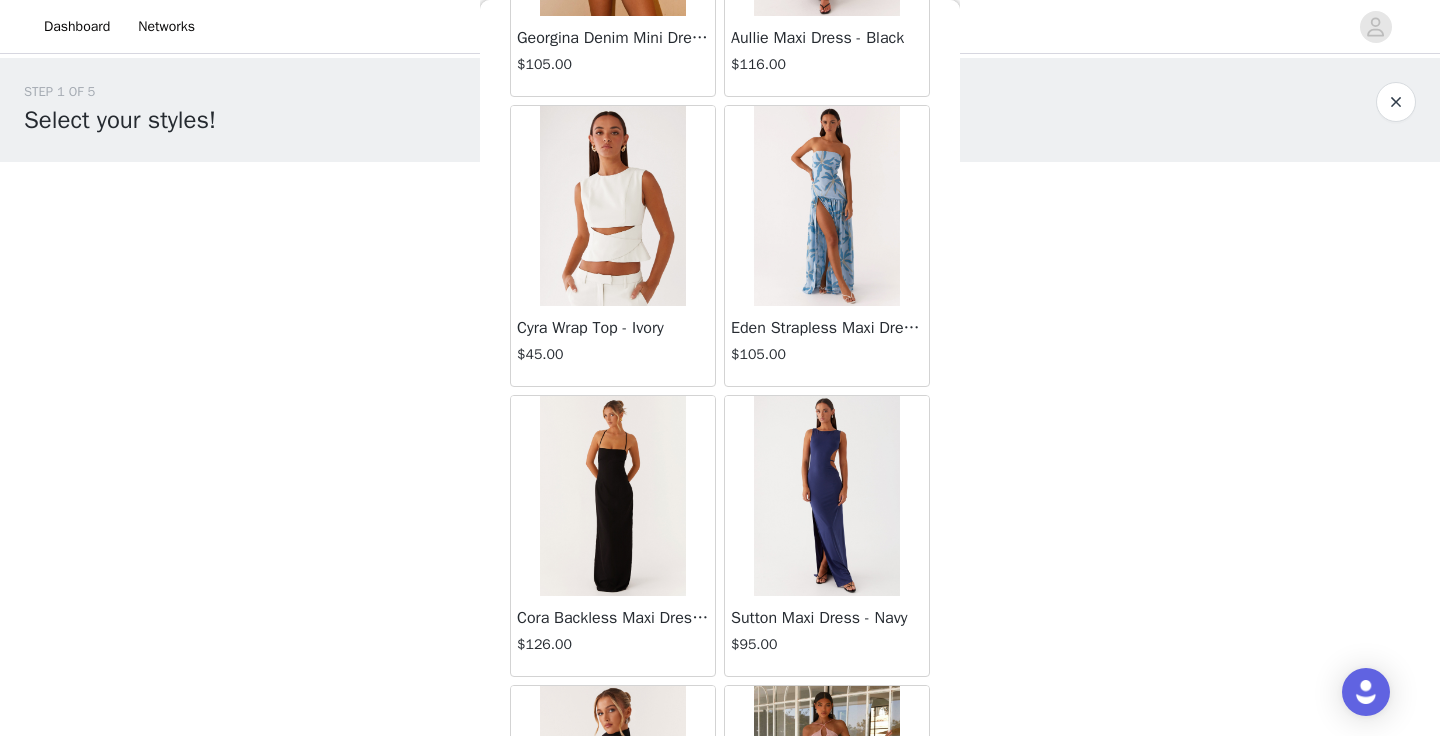 scroll, scrollTop: 0, scrollLeft: 0, axis: both 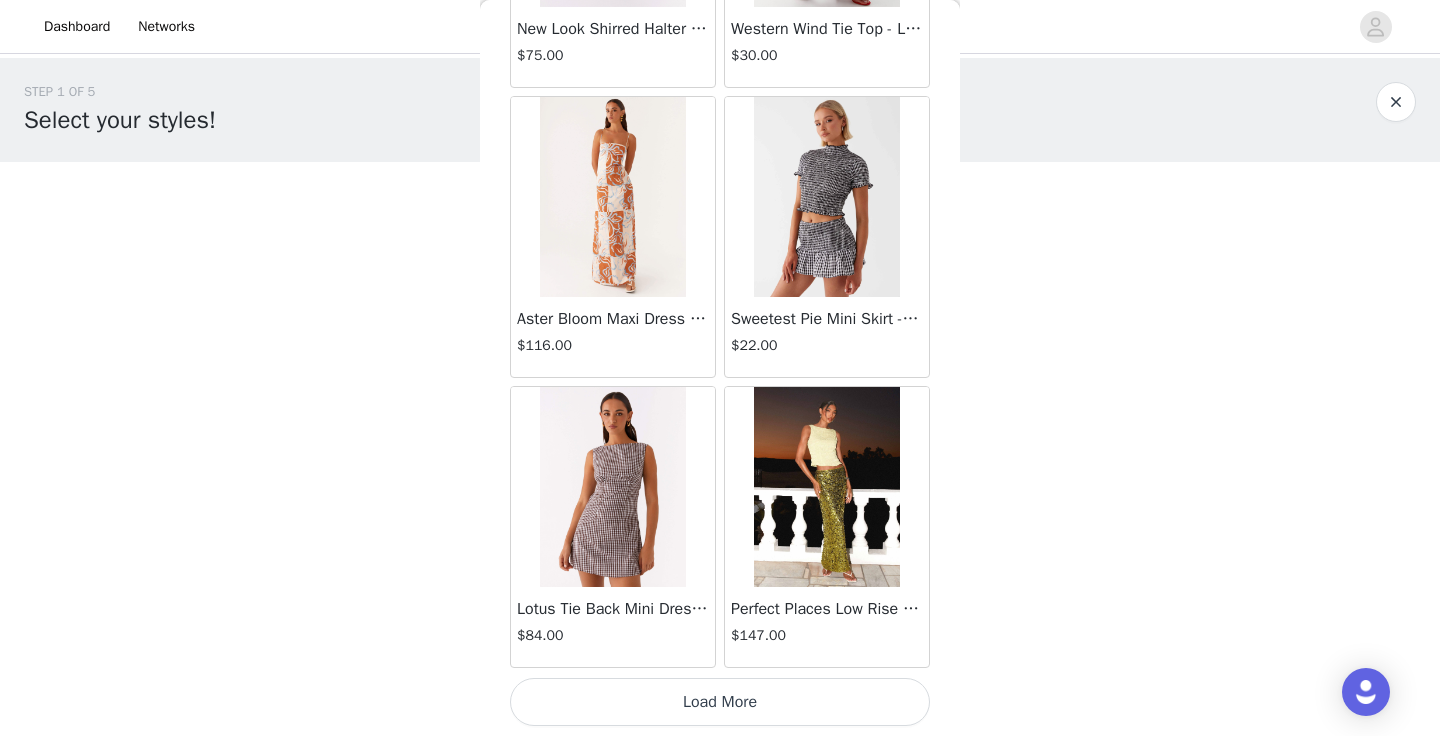 click on "Load More" at bounding box center (720, 702) 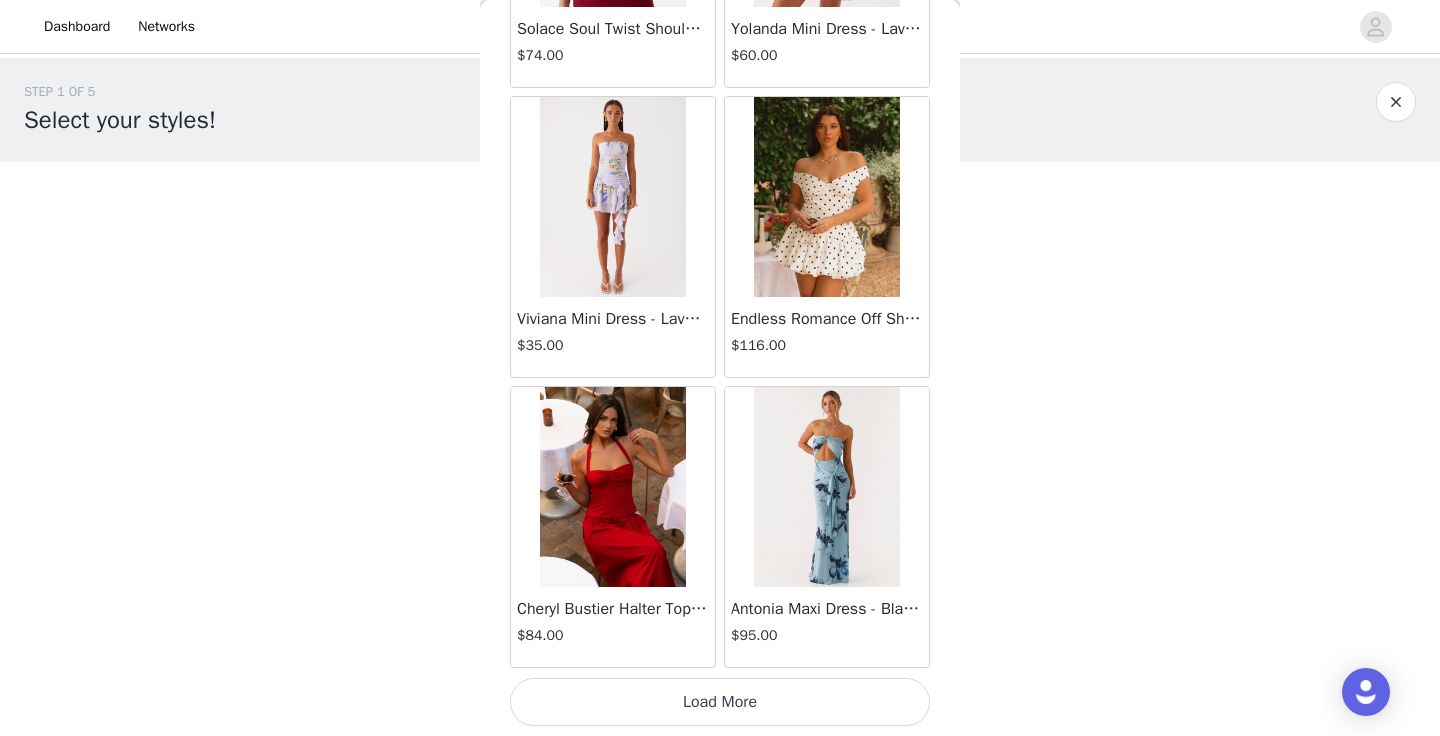 click on "Load More" at bounding box center (720, 702) 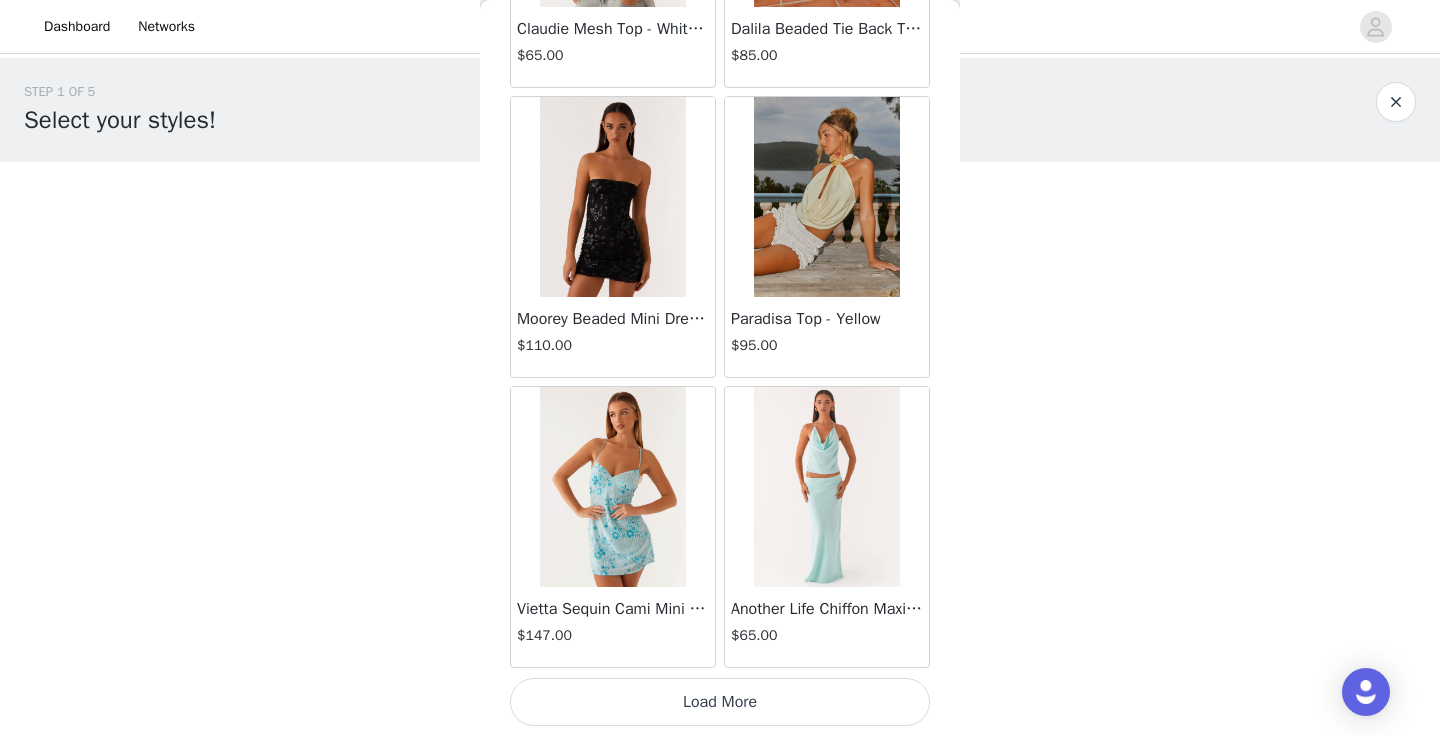 scroll, scrollTop: 28424, scrollLeft: 0, axis: vertical 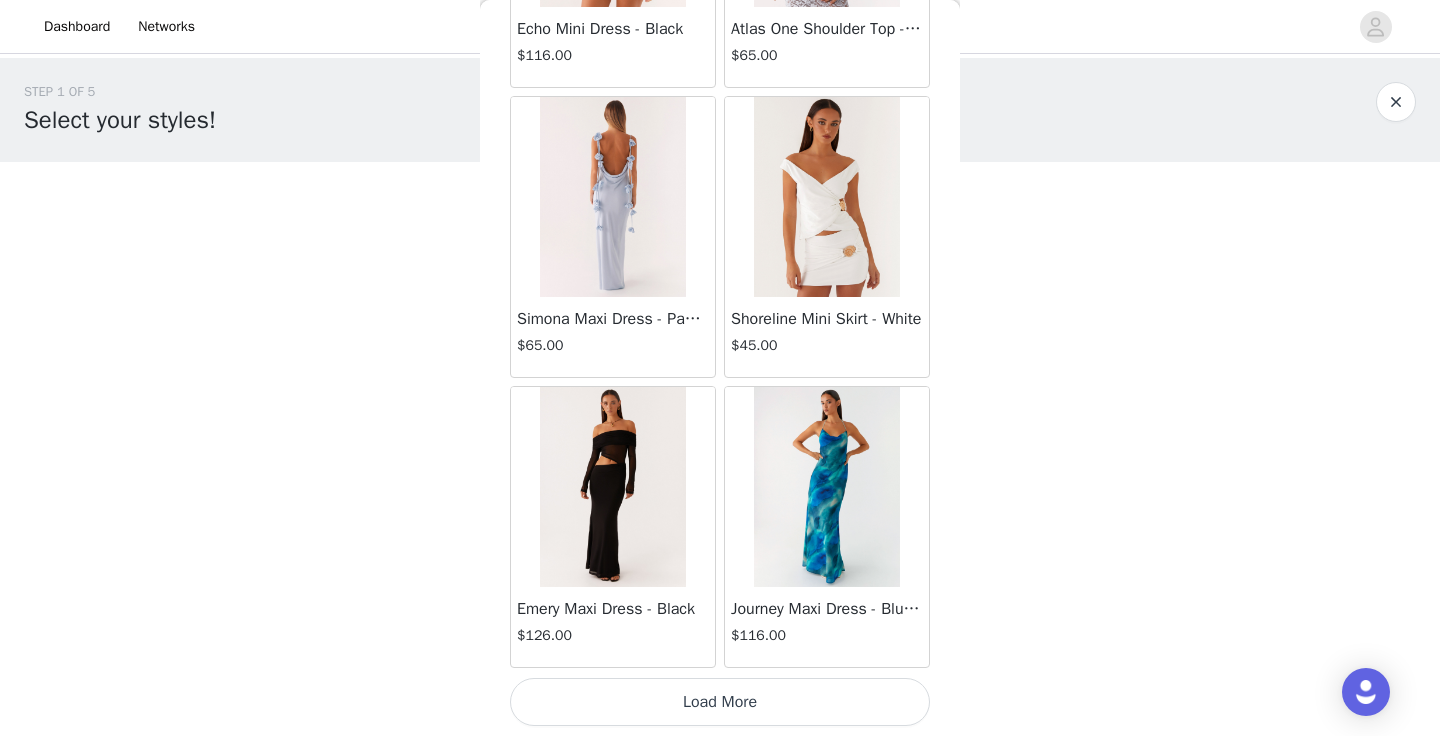 click on "Load More" at bounding box center [720, 702] 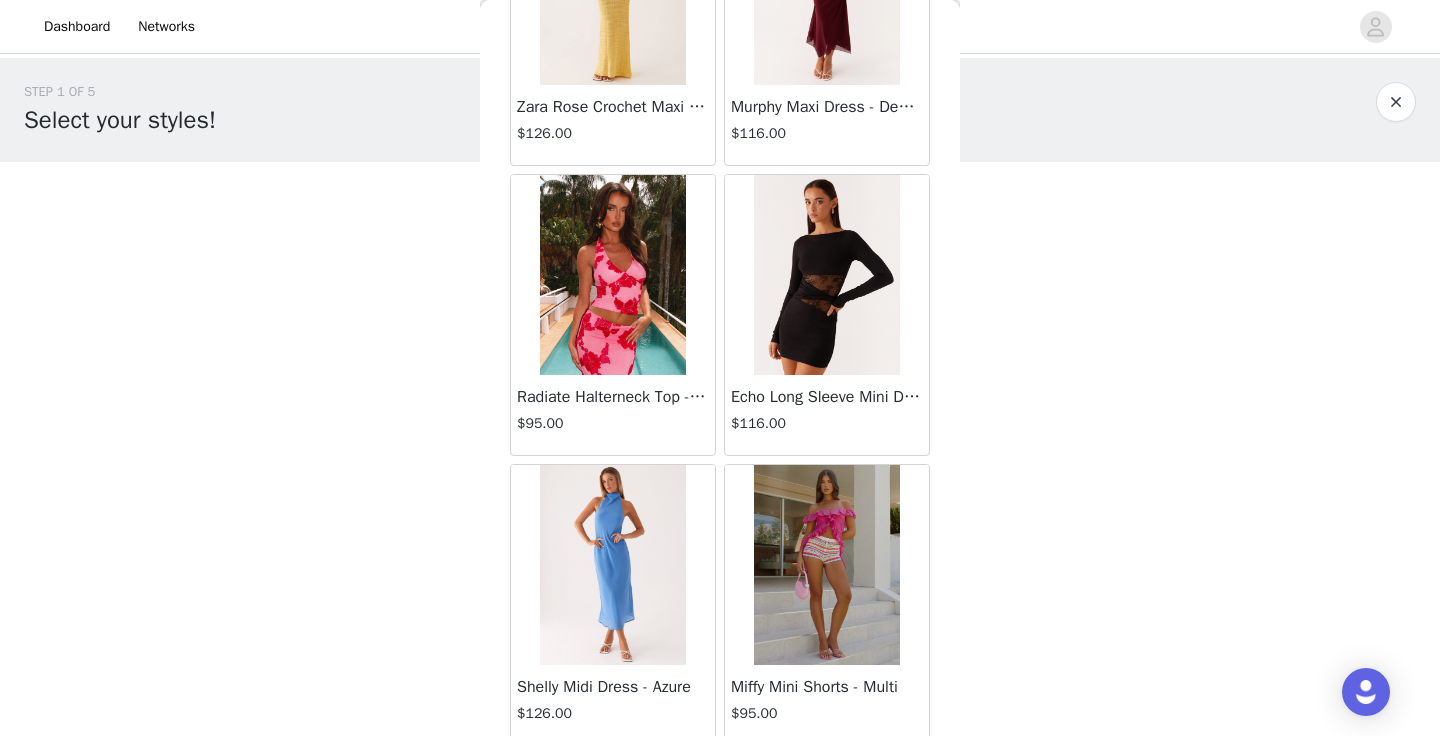 scroll, scrollTop: 32427, scrollLeft: 0, axis: vertical 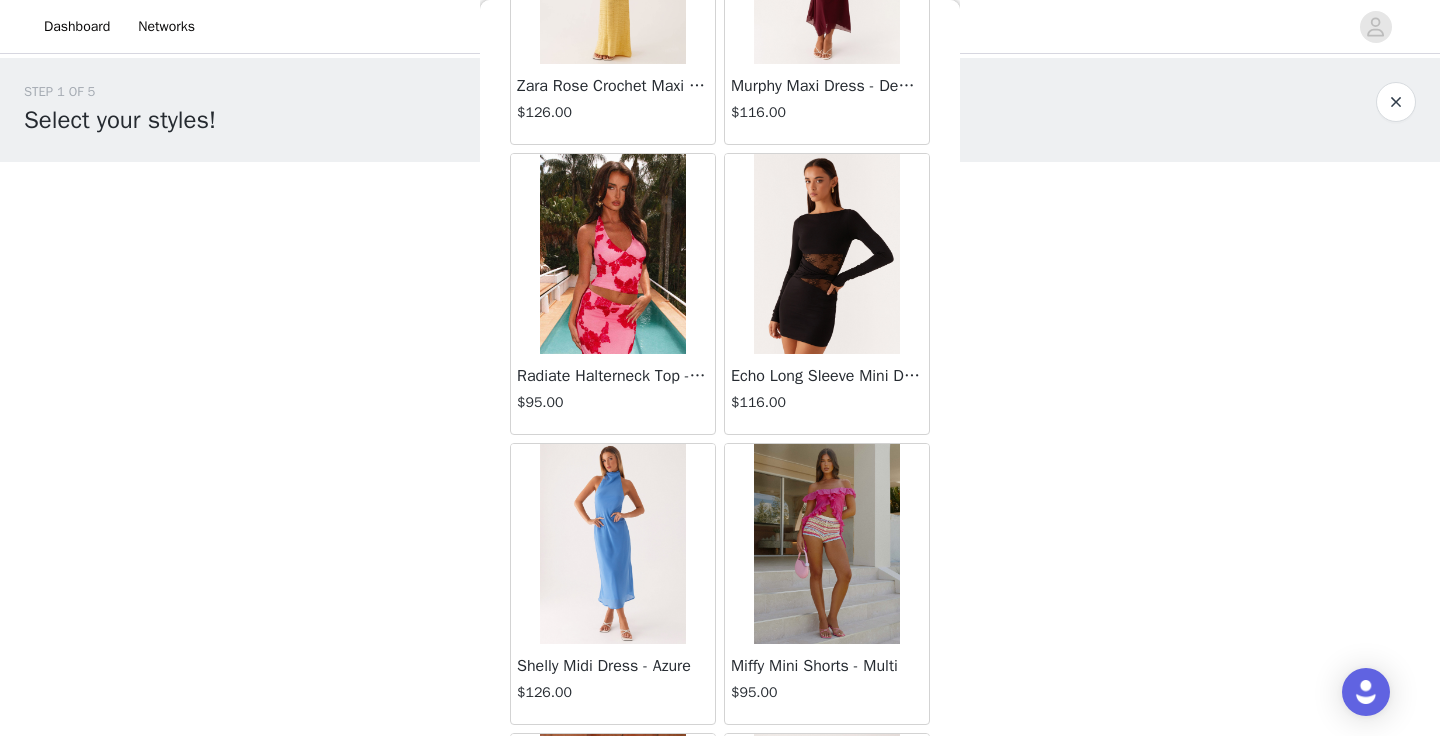 click on "STEP 1 OF 5
Select your styles!
Please note that the sizes are in AU Sizes       1/3 Selected           Rio Dreams Cowl Neck Halter Top - Green     $84.00       Green, [STATE] 6       Edit   Remove     Add Product       Back       Aullie Mini Dress - White   $60.00       Mira Halter Neck Mini Dress - Black   $85.00       Heavy Hearted Mini Dress - Yellow   $85.00       Hundred Percent Puff Sleeve Top - White   $105.00       Love Seeker Corset Mini Dress - Red   $45.00       Cherish You Buckle Top - Red   $30.00       Ayla Satin Mini Dress - Yellow   $105.00       Rudy Tube Top - Ivory   $30.00       Keira Linen Mini Dress - White   $105.00       Not One Time Knit Mini Dress - Red   $35.00       Carmel Maxi Dress - Brown   $126.00       Moorey Beaded Mini Dress - Blue   $45.00       Solaris Strapless Maxi Dress - Blue Floral   $126.00       Lyrical Maxi Dress - Ivory   $95.00       Garden Kisses Shirred Mini Dress - Red" at bounding box center [720, 377] 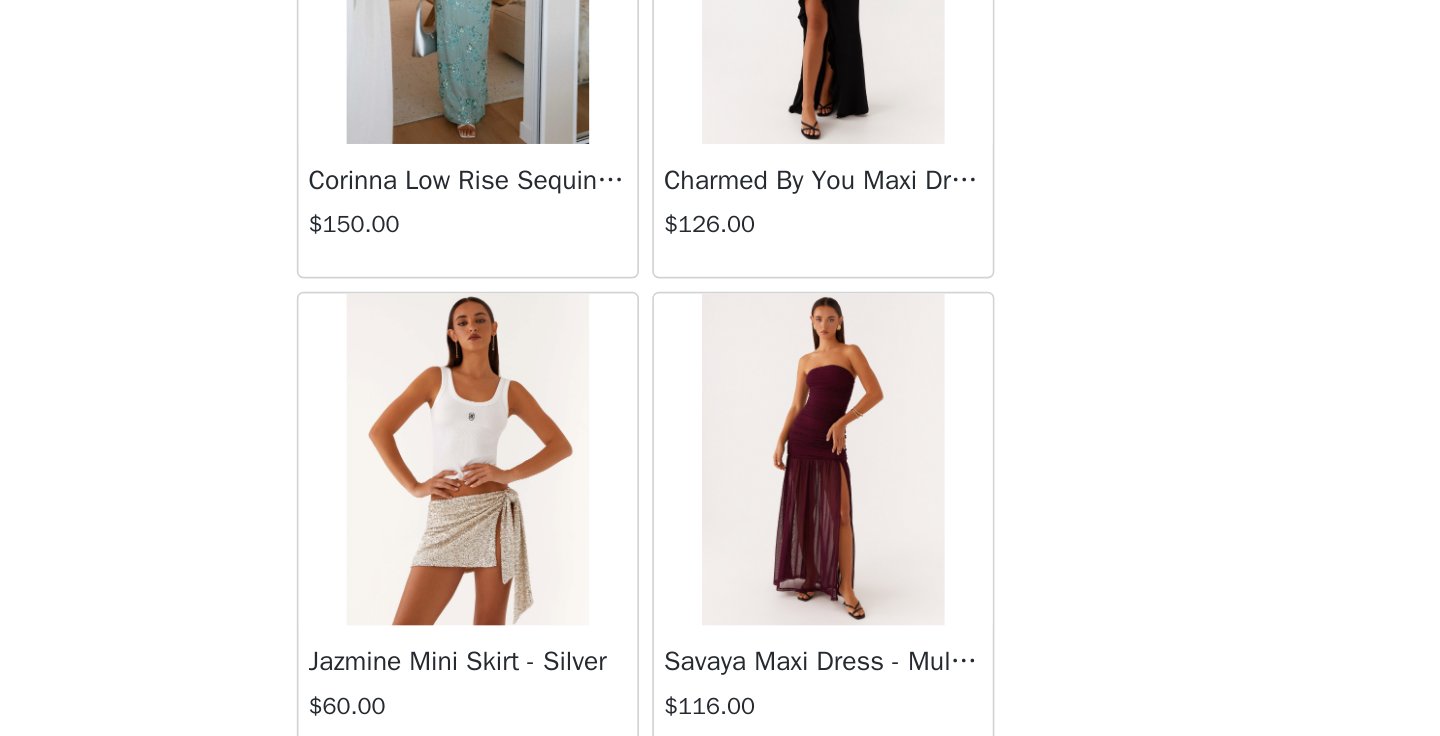 scroll, scrollTop: 34224, scrollLeft: 0, axis: vertical 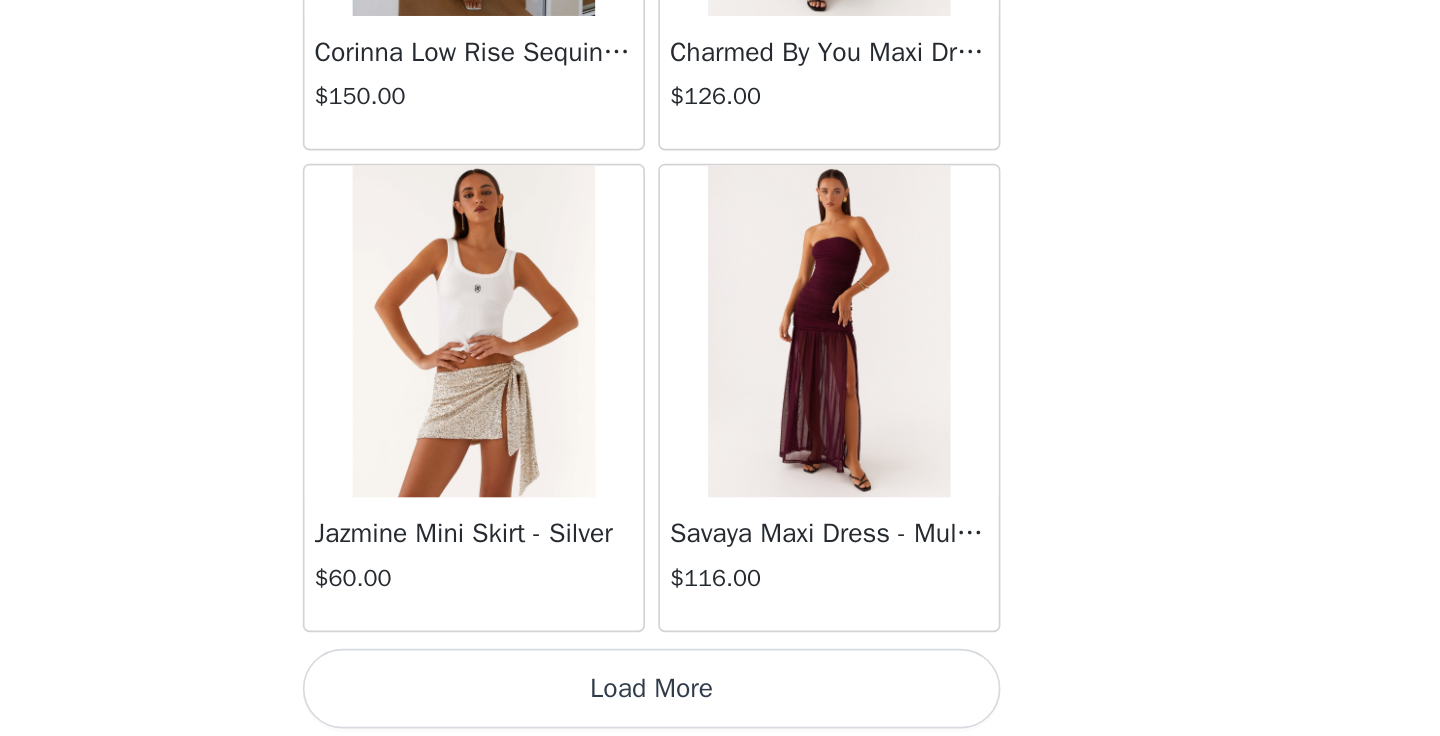 click on "Load More" at bounding box center (720, 702) 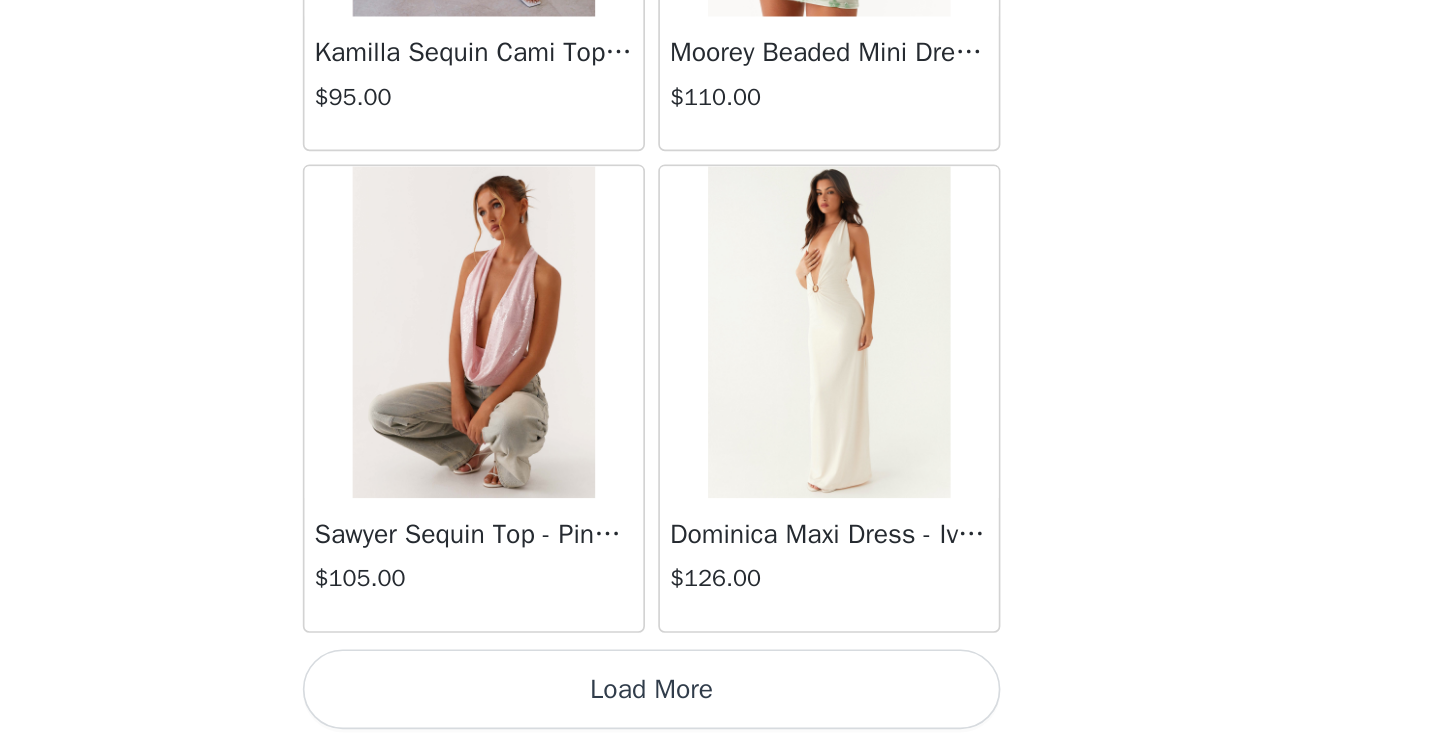 click on "Load More" at bounding box center [720, 702] 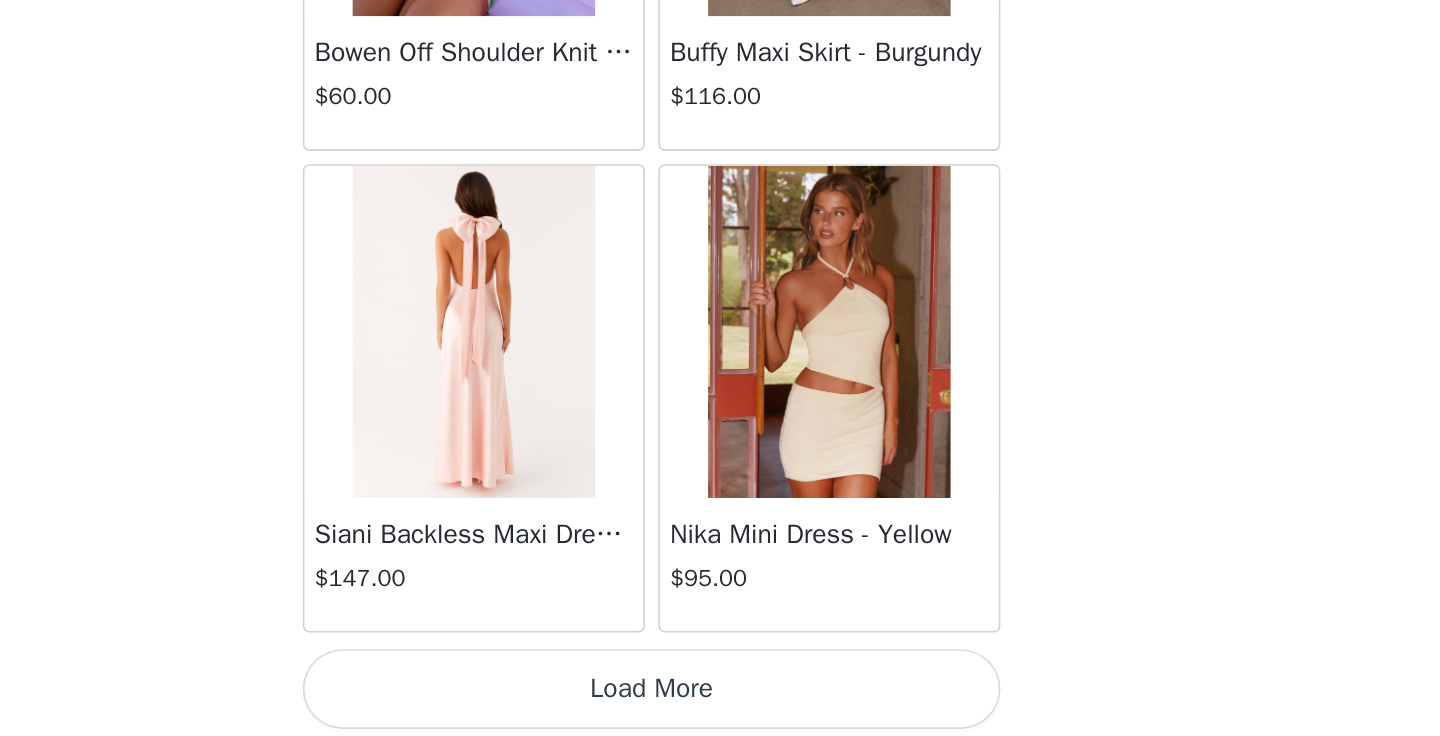 scroll, scrollTop: 40024, scrollLeft: 0, axis: vertical 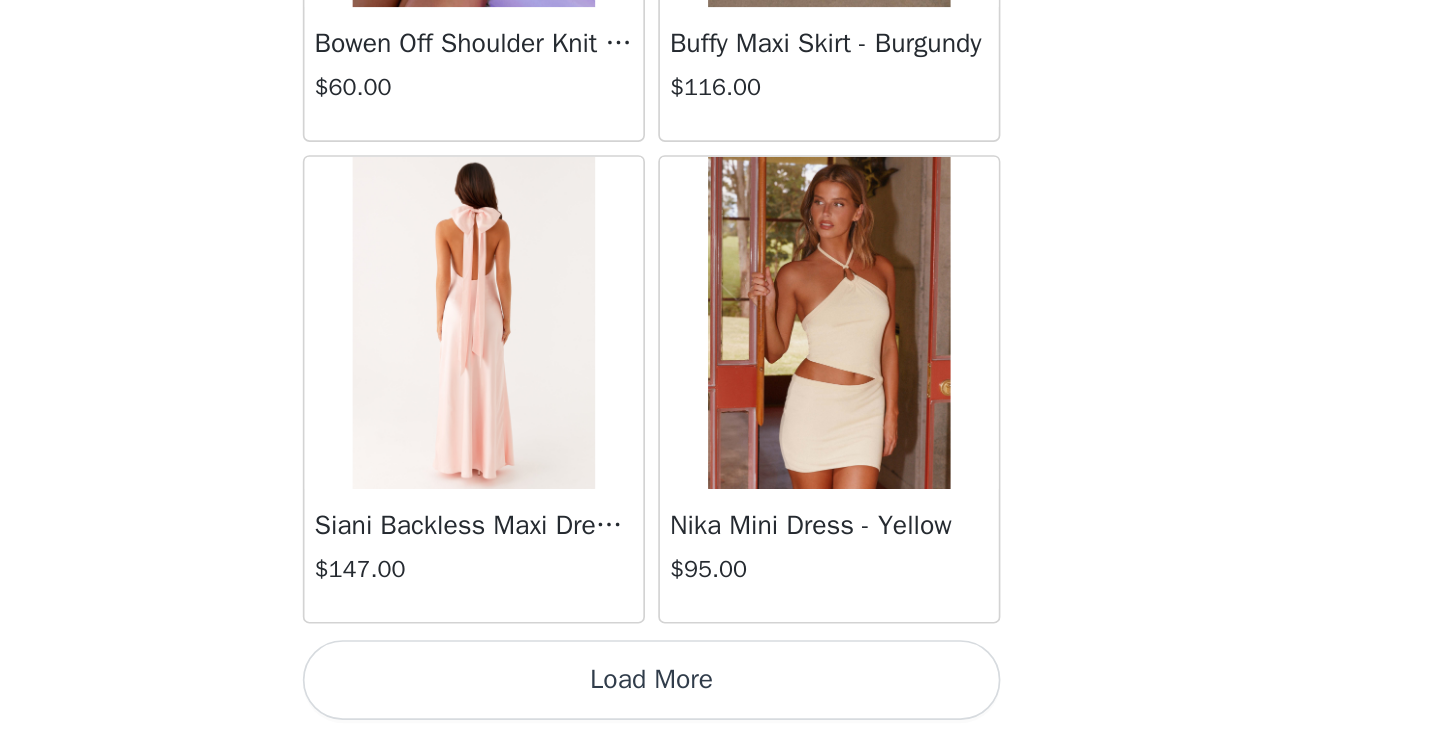 click on "Load More" at bounding box center (720, 702) 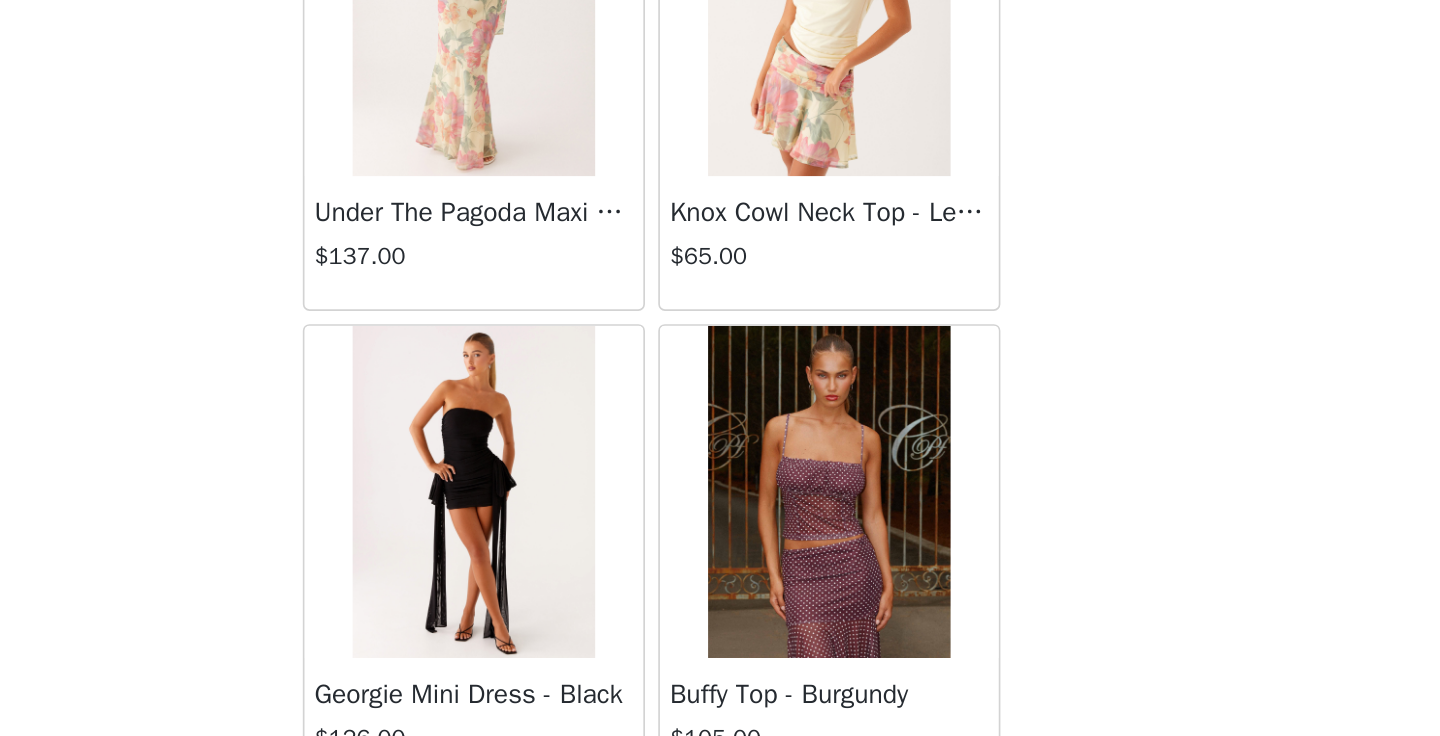 scroll, scrollTop: 41618, scrollLeft: 0, axis: vertical 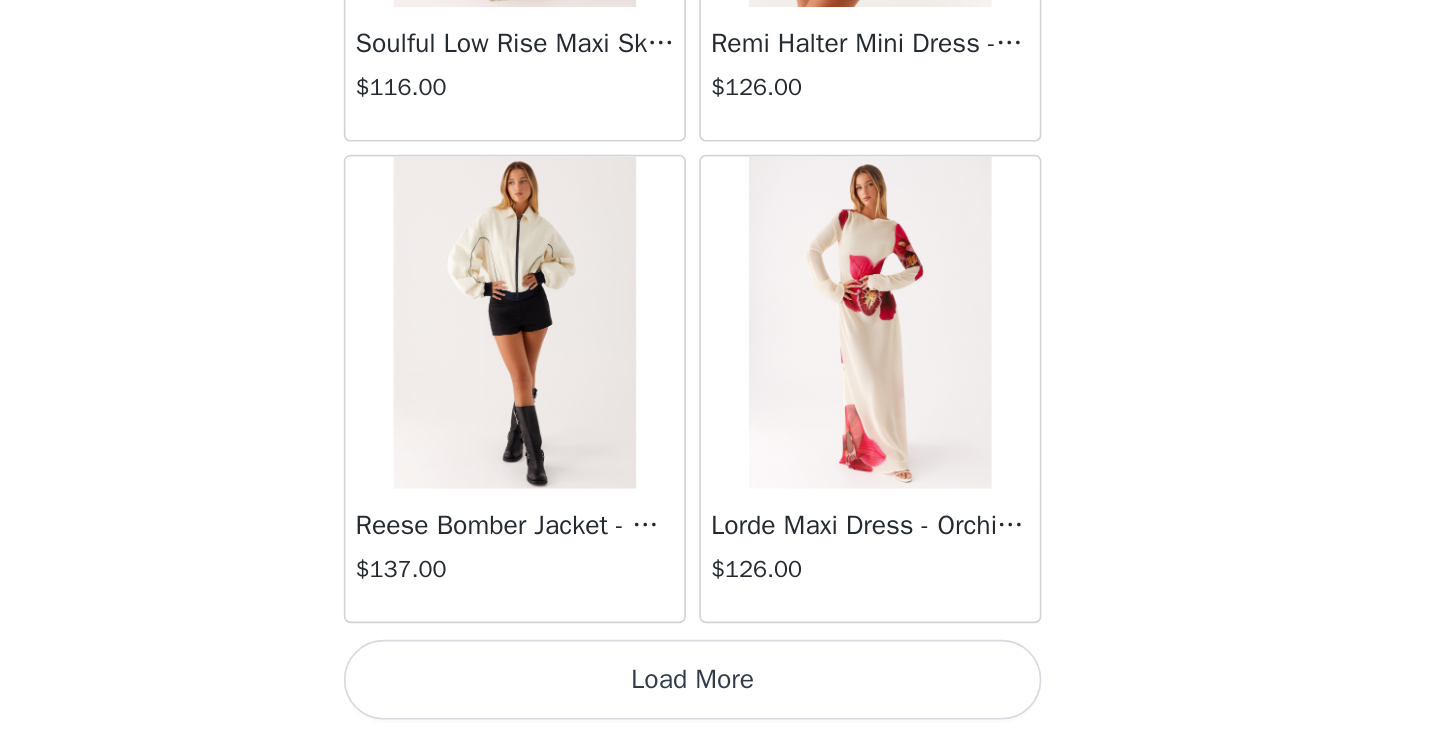click on "Load More" at bounding box center [720, 702] 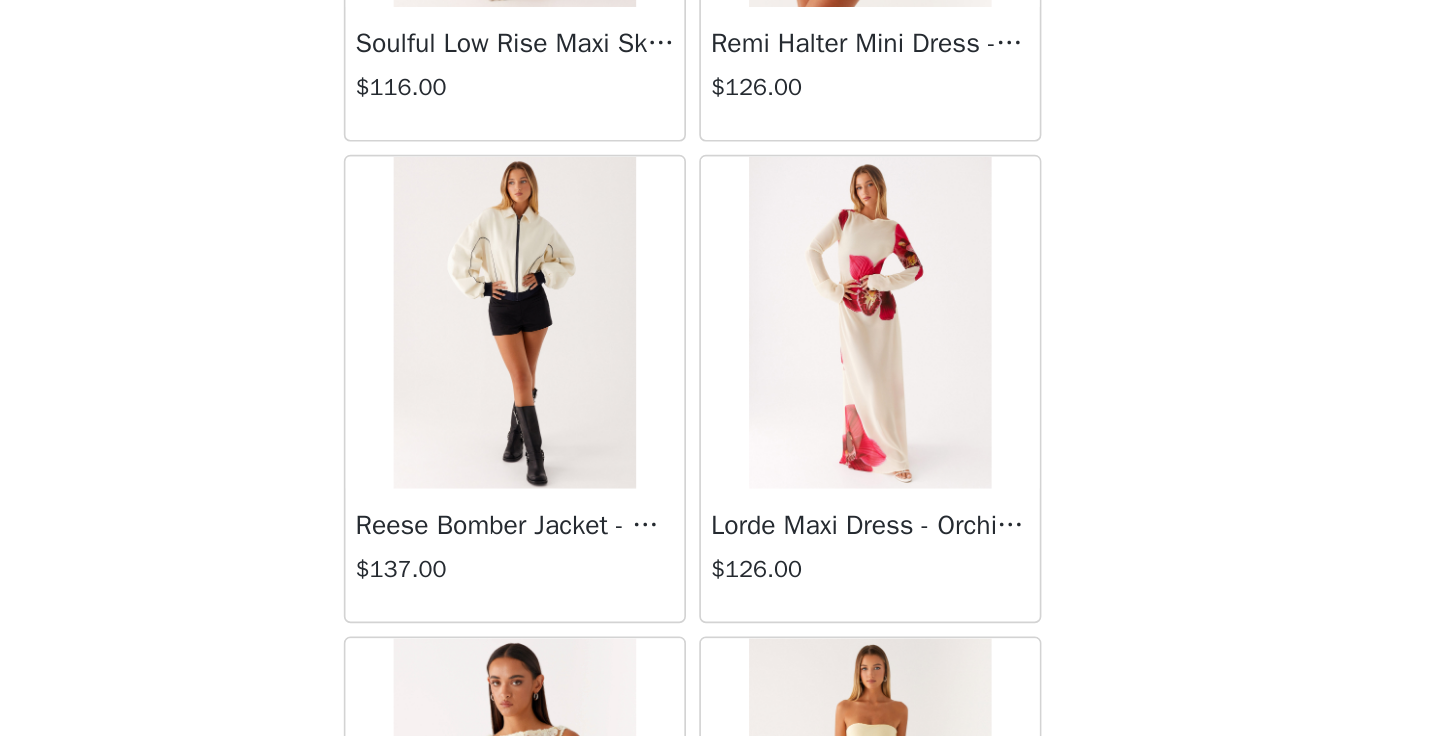 click on "STEP 1 OF 5
Select your styles!
Please note that the sizes are in AU Sizes       1/3 Selected           Rio Dreams Cowl Neck Halter Top - Green     $84.00       Green, [STATE] 6       Edit   Remove     Add Product       Back       Aullie Mini Dress - White   $60.00       Mira Halter Neck Mini Dress - Black   $85.00       Heavy Hearted Mini Dress - Yellow   $85.00       Hundred Percent Puff Sleeve Top - White   $105.00       Love Seeker Corset Mini Dress - Red   $45.00       Cherish You Buckle Top - Red   $30.00       Ayla Satin Mini Dress - Yellow   $105.00       Rudy Tube Top - Ivory   $30.00       Keira Linen Mini Dress - White   $105.00       Not One Time Knit Mini Dress - Red   $35.00       Carmel Maxi Dress - Brown   $126.00       Moorey Beaded Mini Dress - Blue   $45.00       Solaris Strapless Maxi Dress - Blue Floral   $126.00       Lyrical Maxi Dress - Ivory   $95.00       Garden Kisses Shirred Mini Dress - Red" at bounding box center (720, 305) 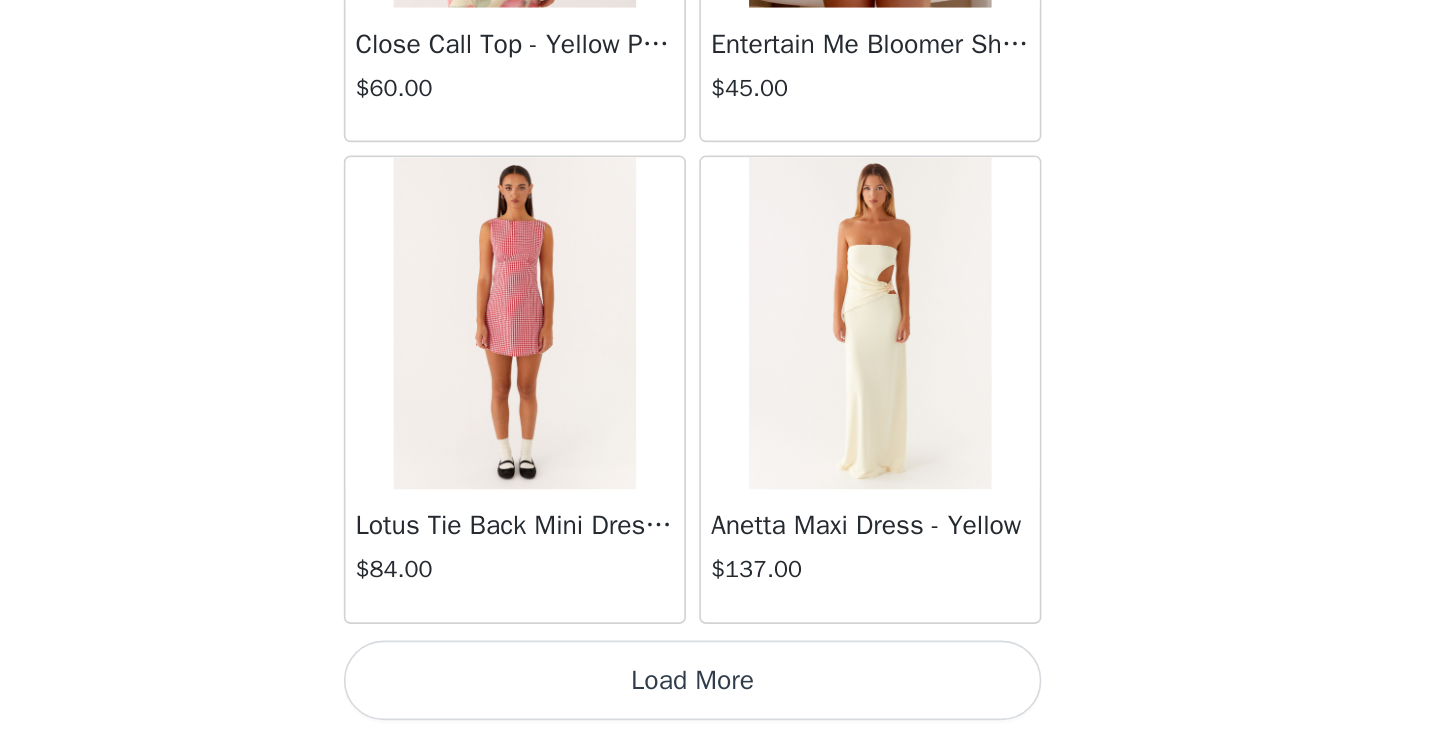 scroll, scrollTop: 45824, scrollLeft: 0, axis: vertical 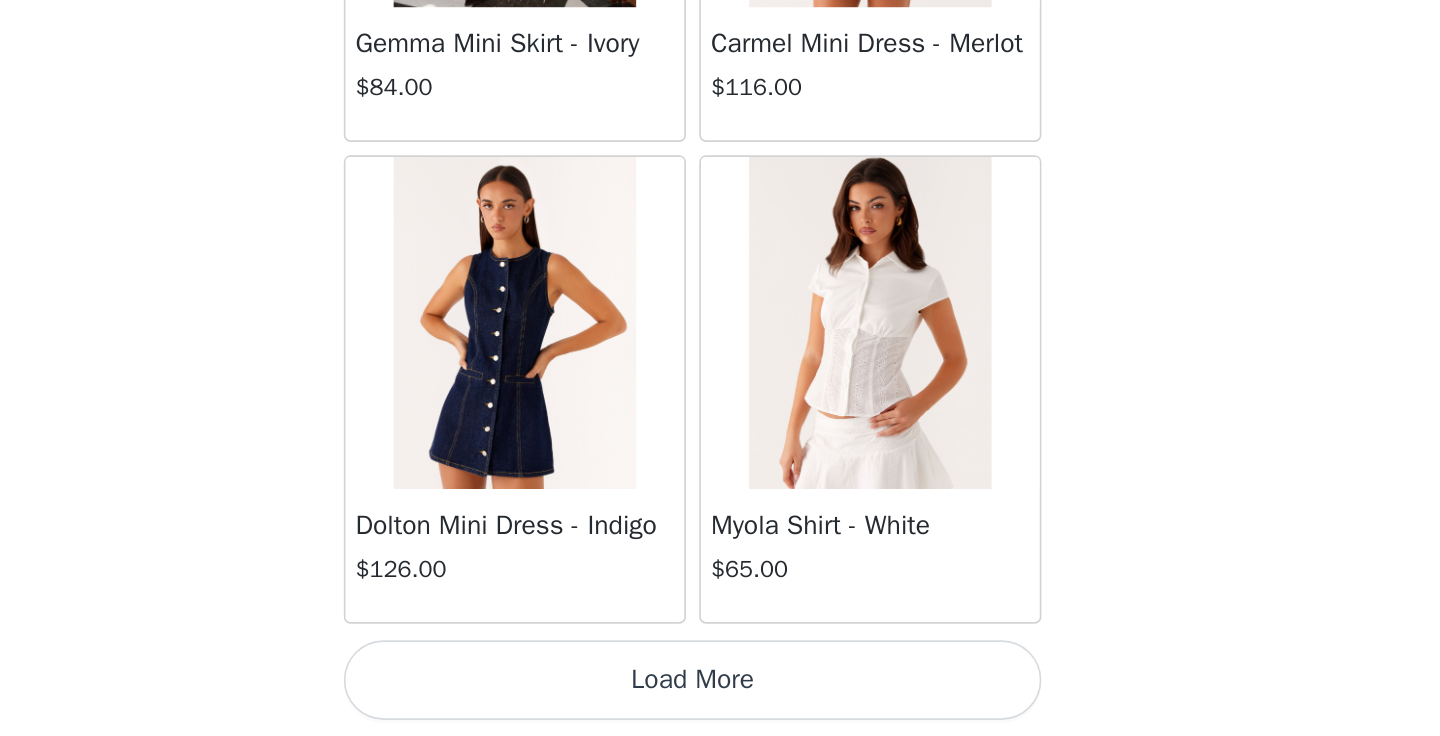 click on "Load More" at bounding box center [720, 702] 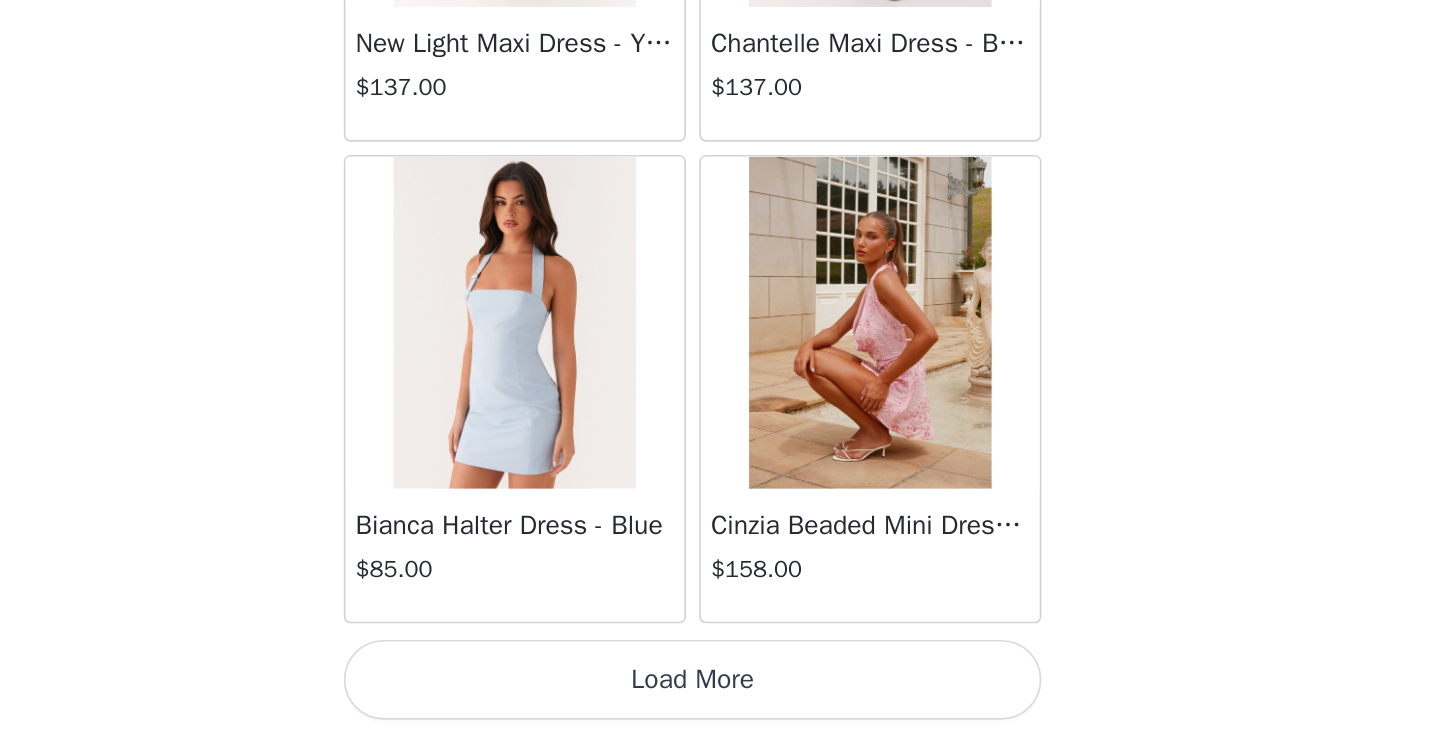 click on "Load More" at bounding box center (720, 702) 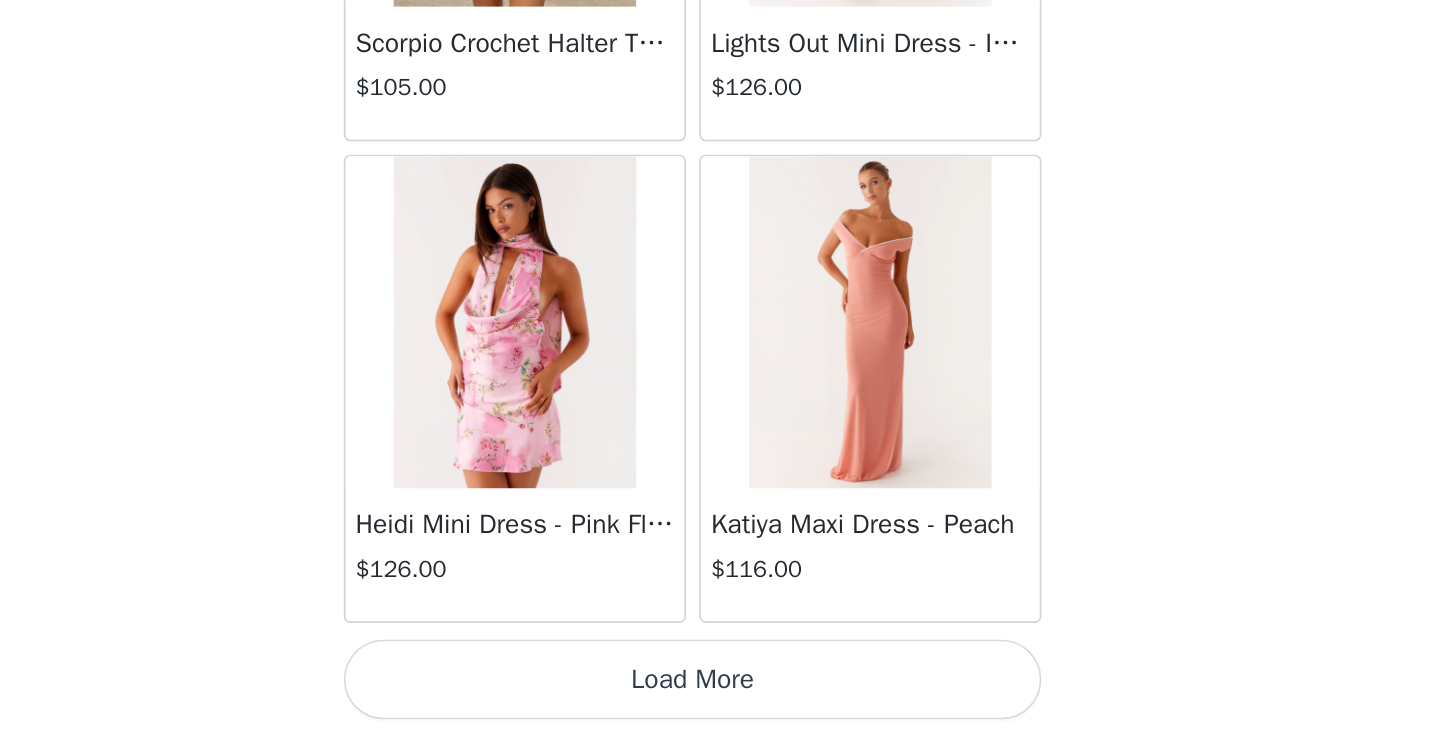 click on "Load More" at bounding box center [720, 702] 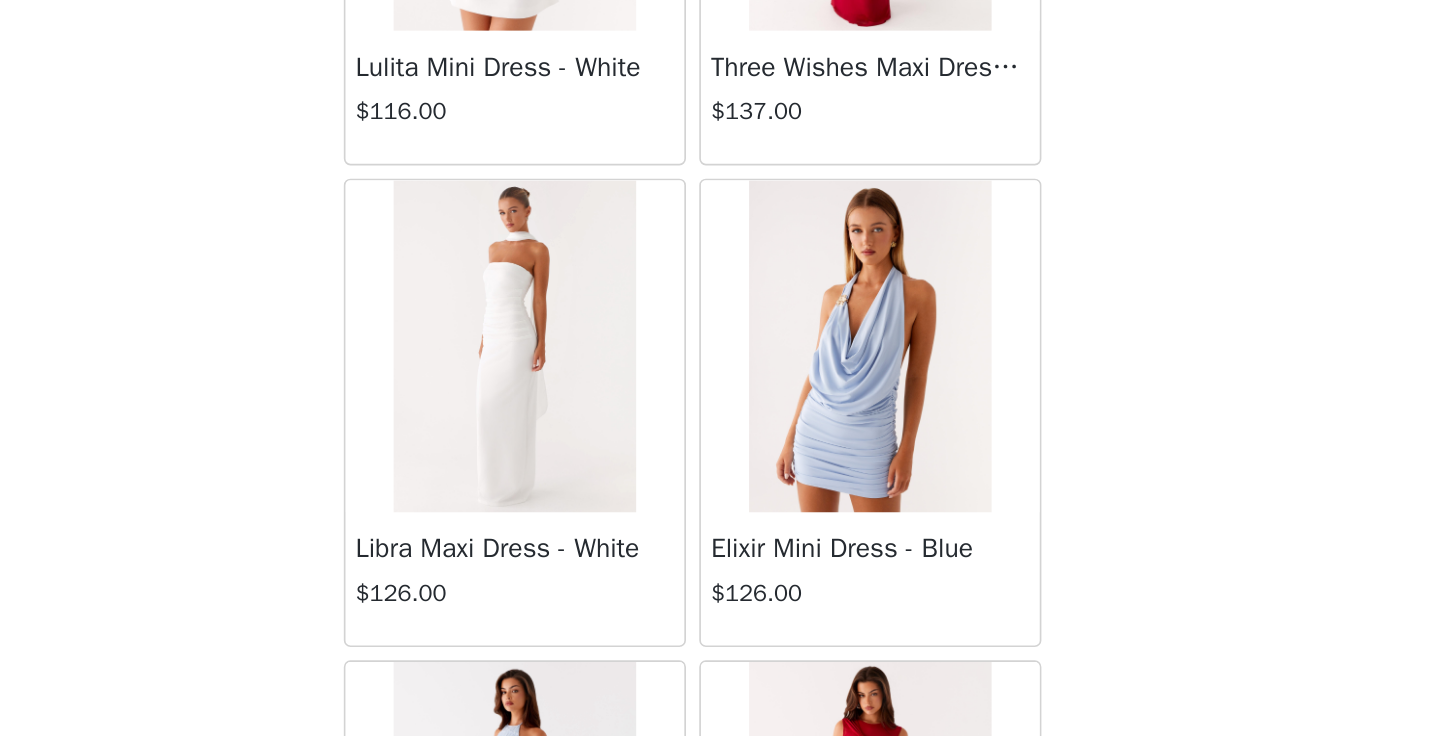 scroll, scrollTop: 57407, scrollLeft: 0, axis: vertical 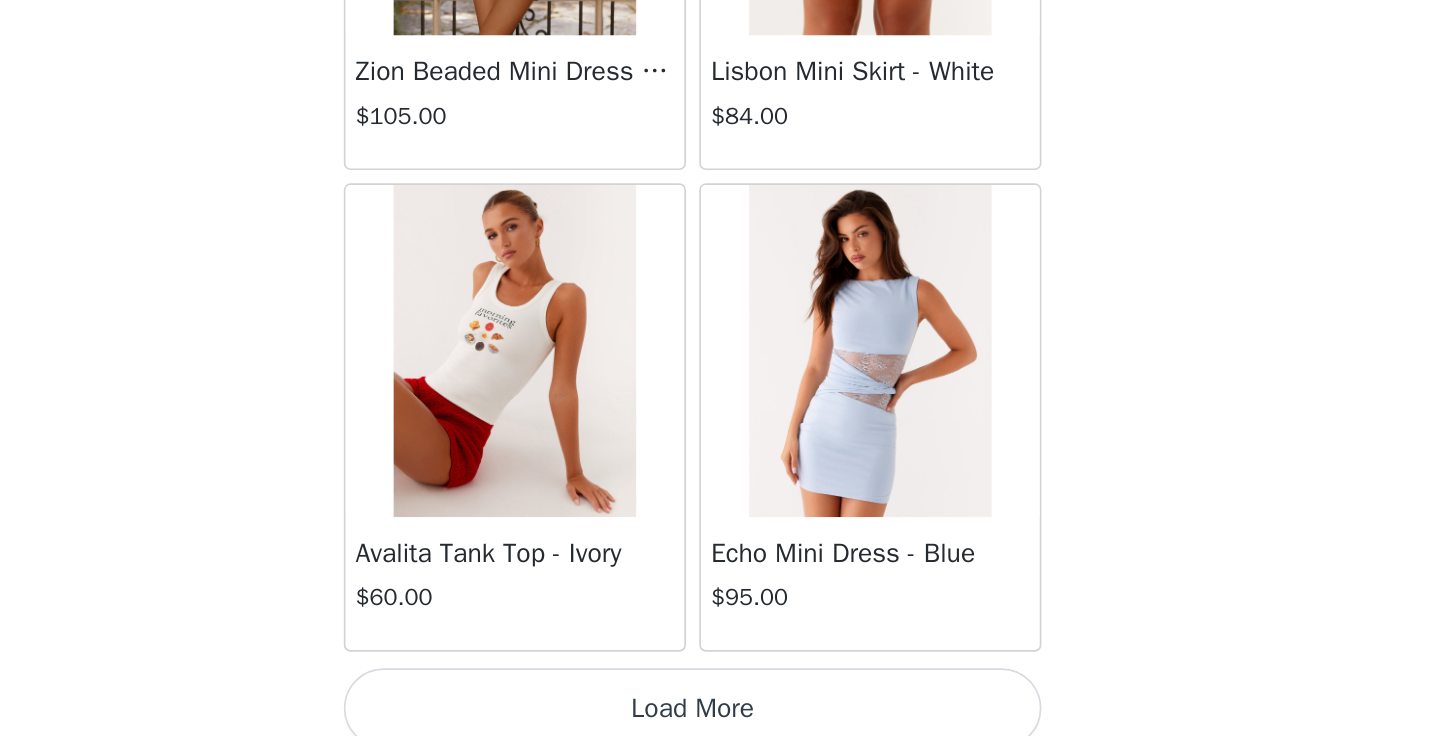 click on "Load More" at bounding box center (720, 719) 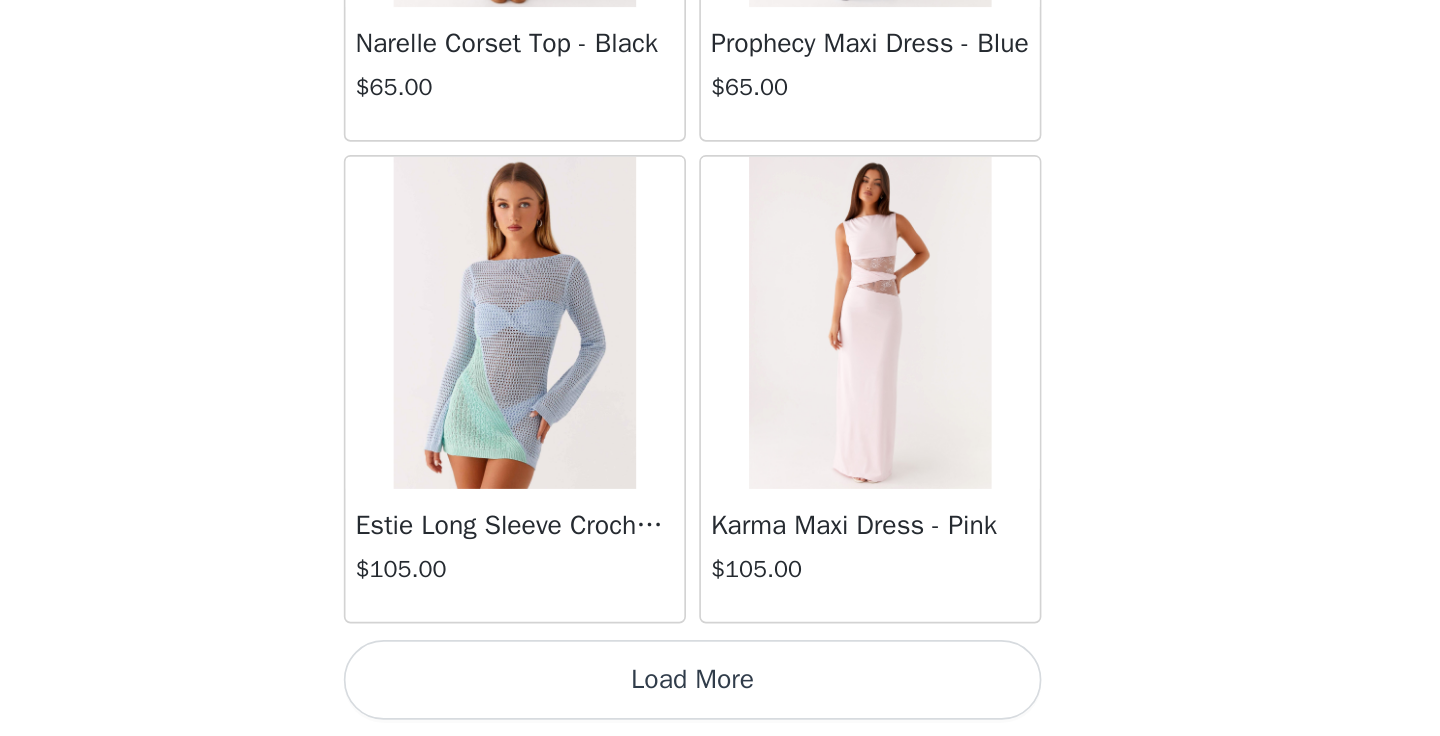click on "Load More" at bounding box center (720, 702) 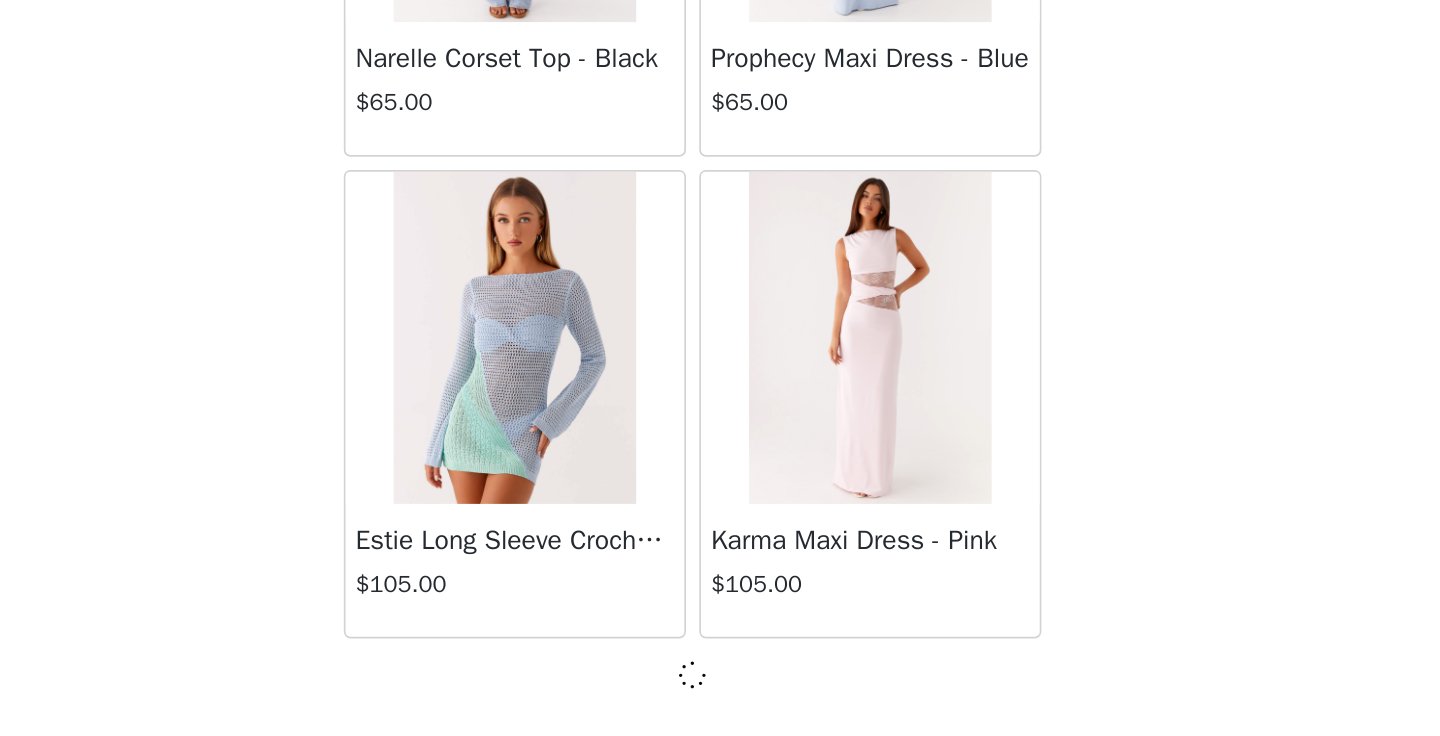 scroll, scrollTop: 60315, scrollLeft: 0, axis: vertical 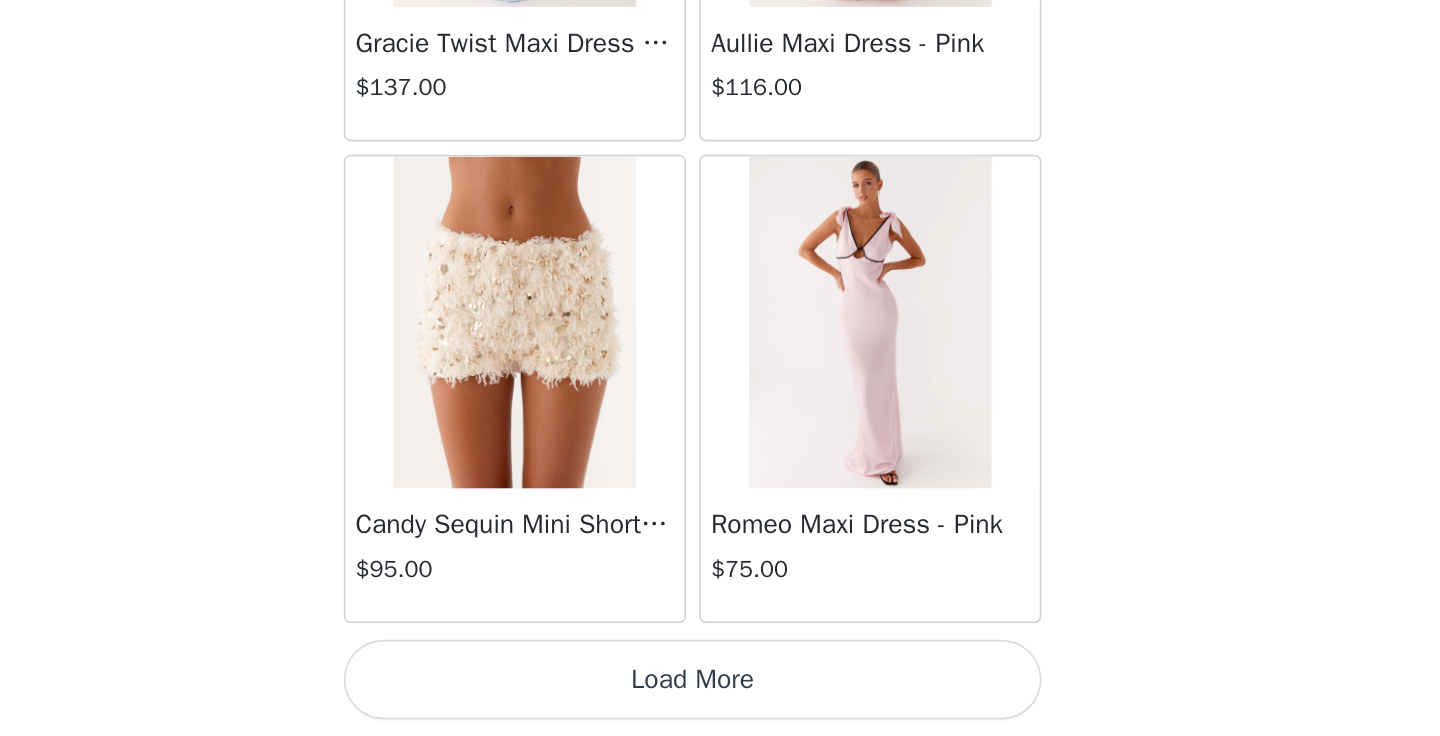 click on "Load More" at bounding box center (720, 702) 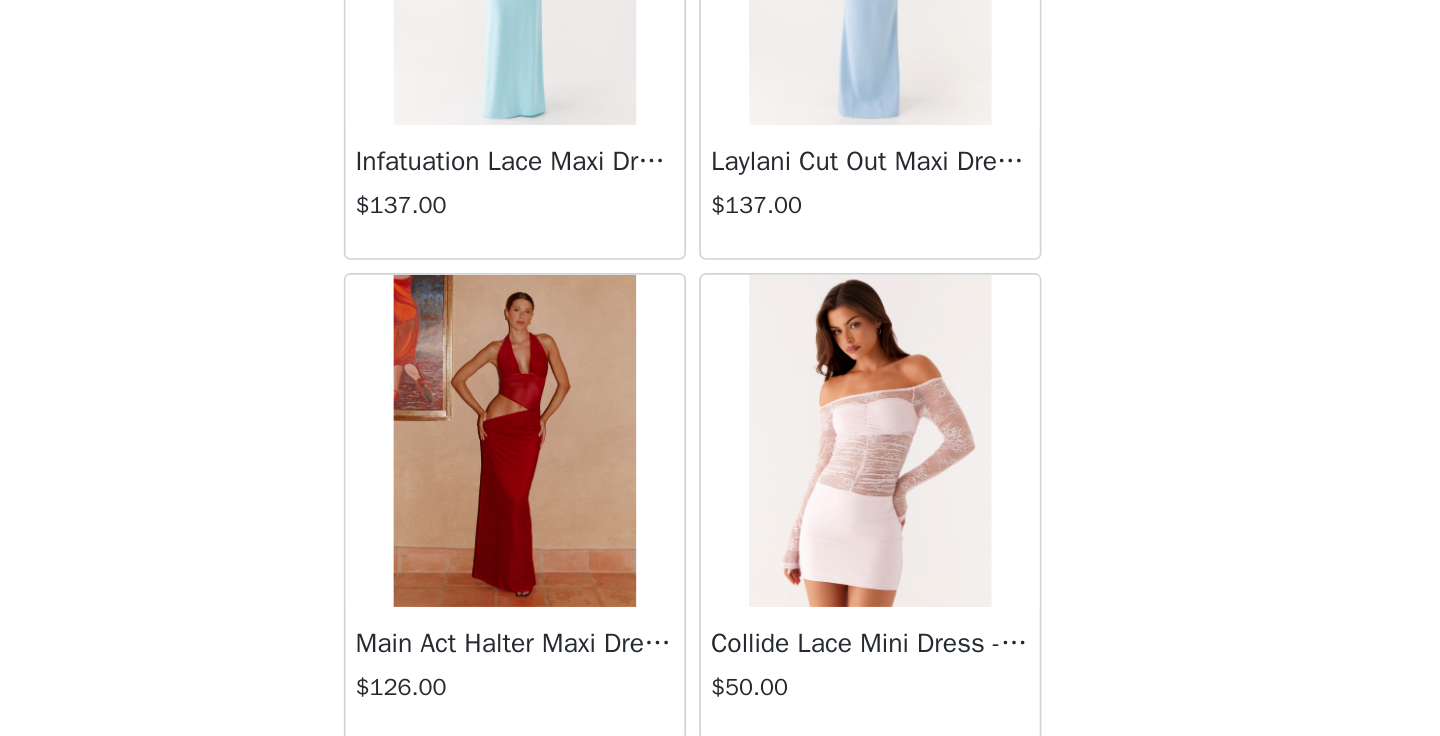 scroll, scrollTop: 65482, scrollLeft: 0, axis: vertical 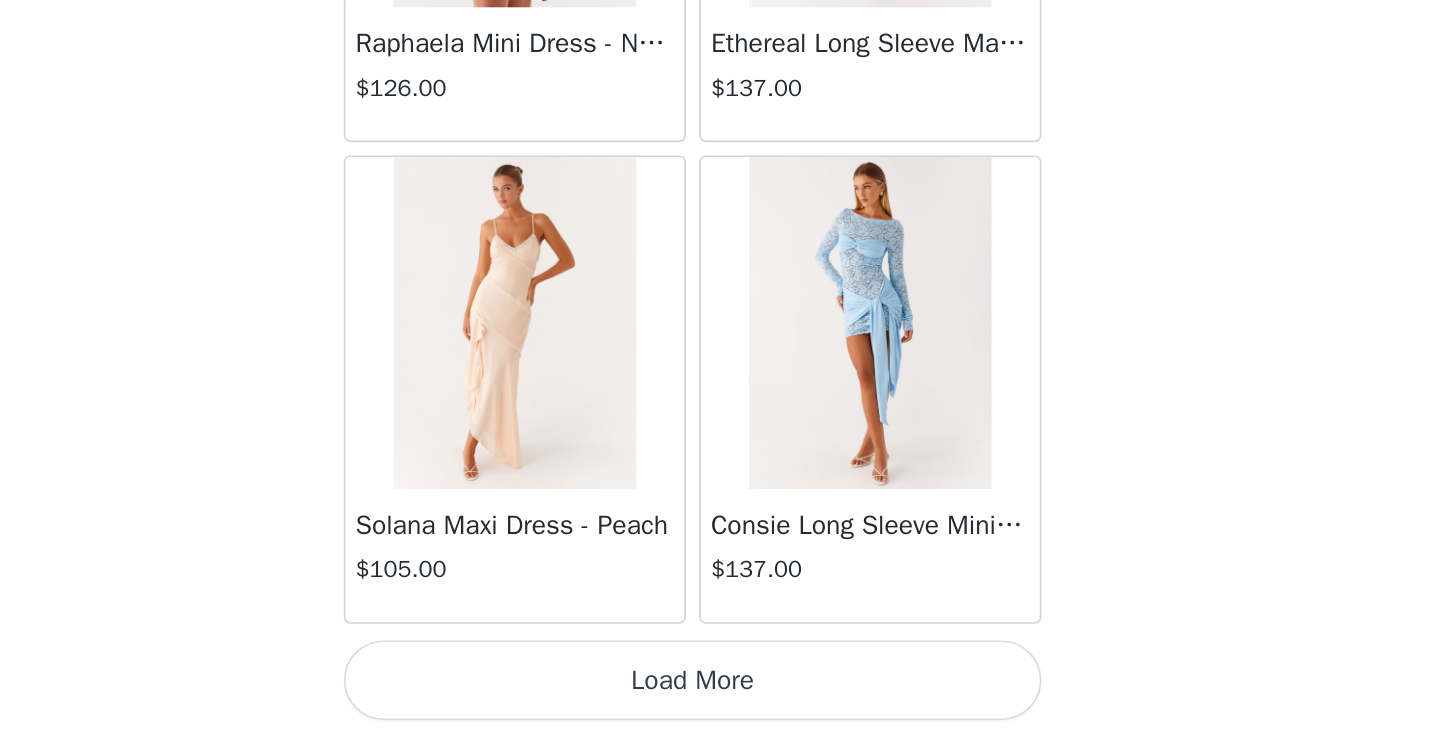 click on "Load More" at bounding box center [720, 702] 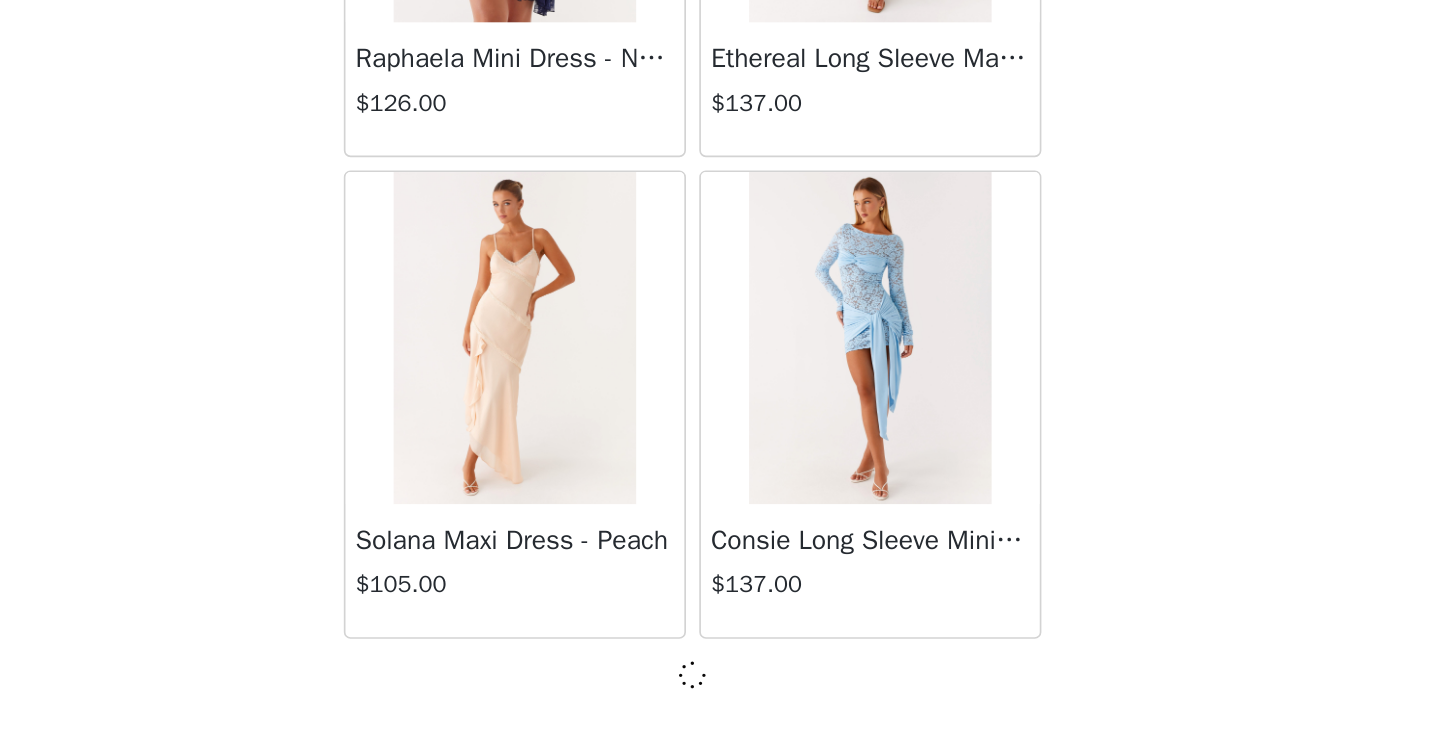 scroll, scrollTop: 66115, scrollLeft: 0, axis: vertical 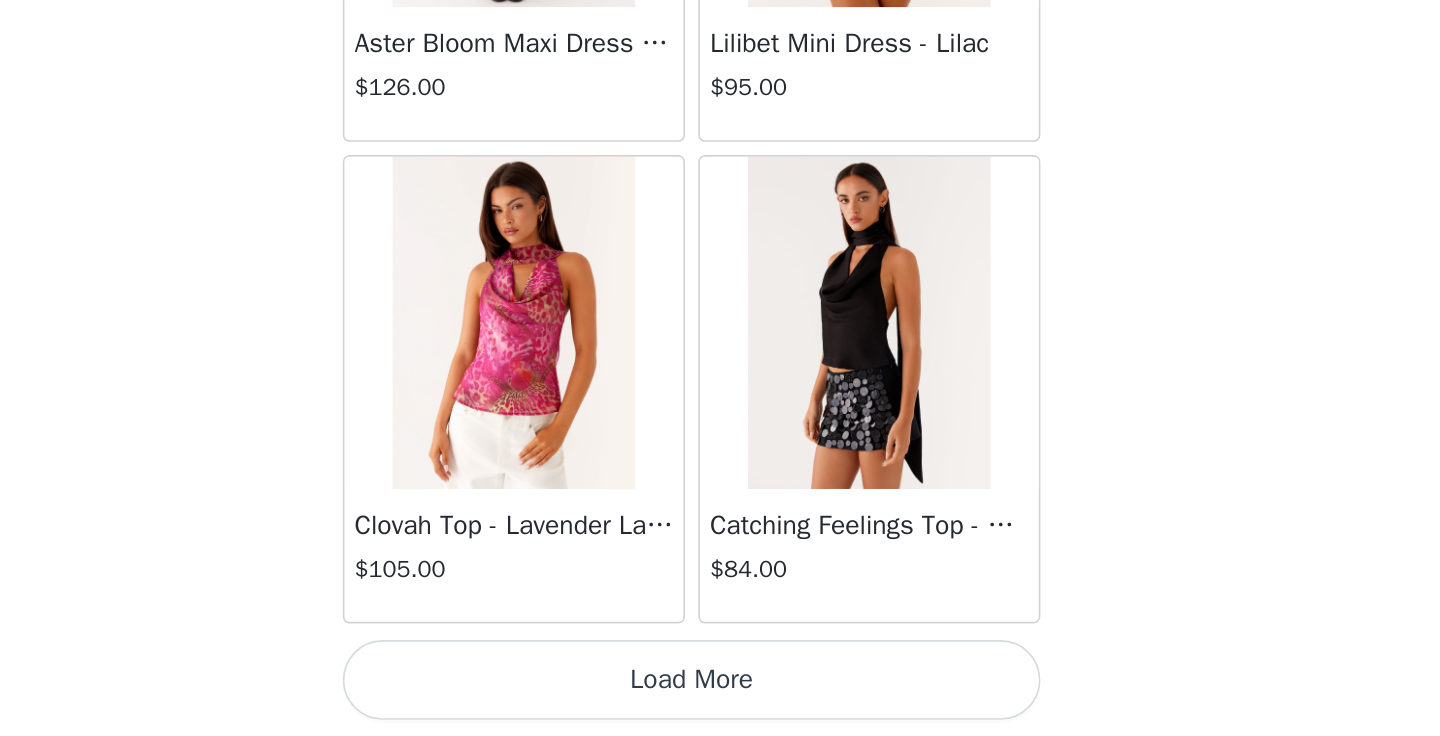 click on "Load More" at bounding box center [720, 702] 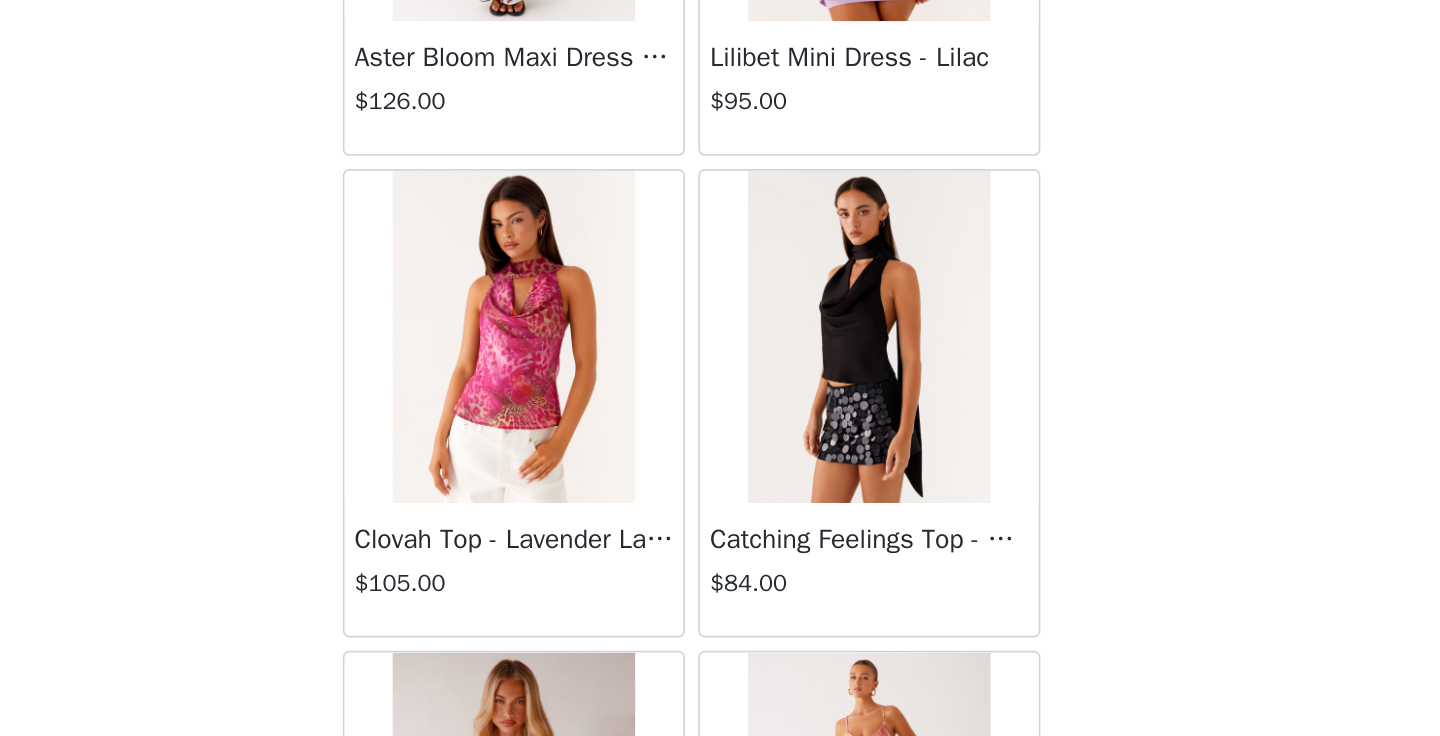 scroll, scrollTop: 0, scrollLeft: 0, axis: both 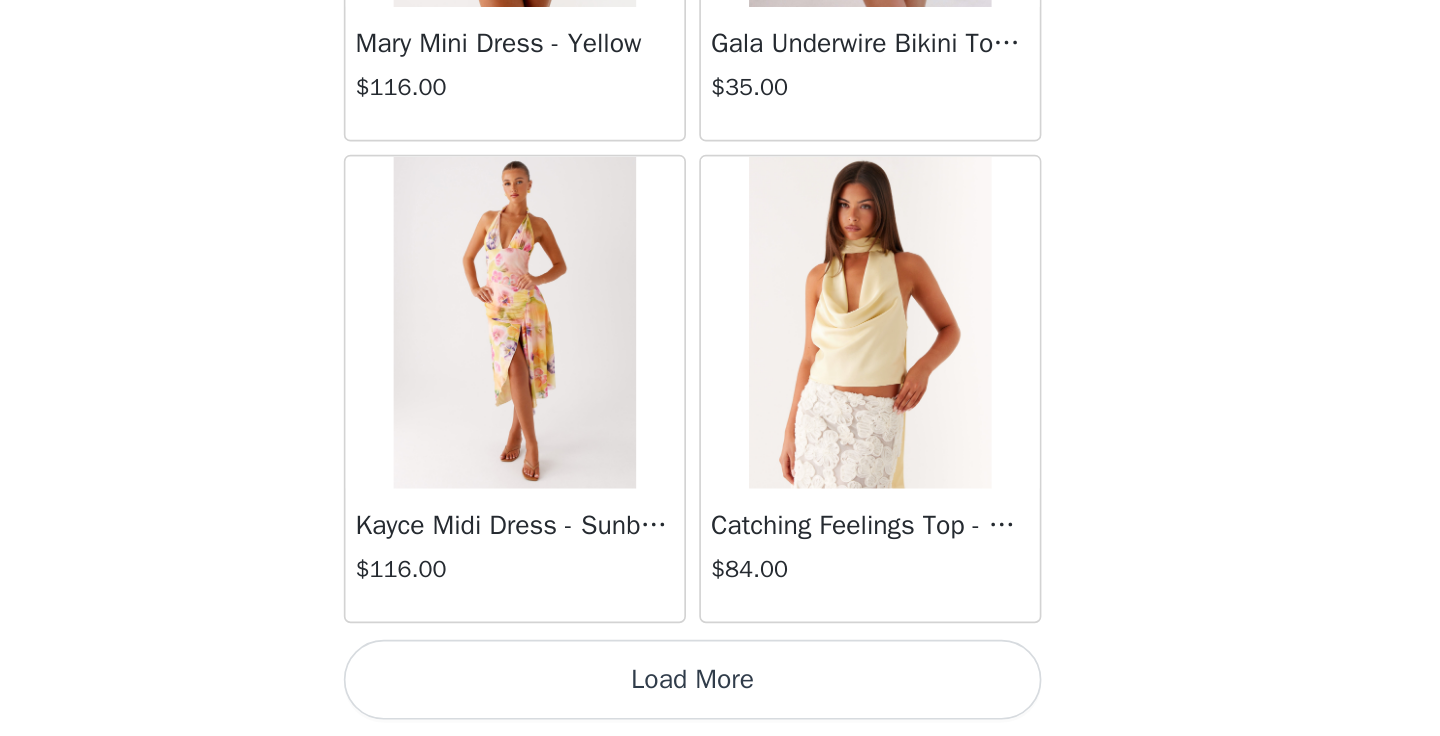 click on "Load More" at bounding box center [720, 702] 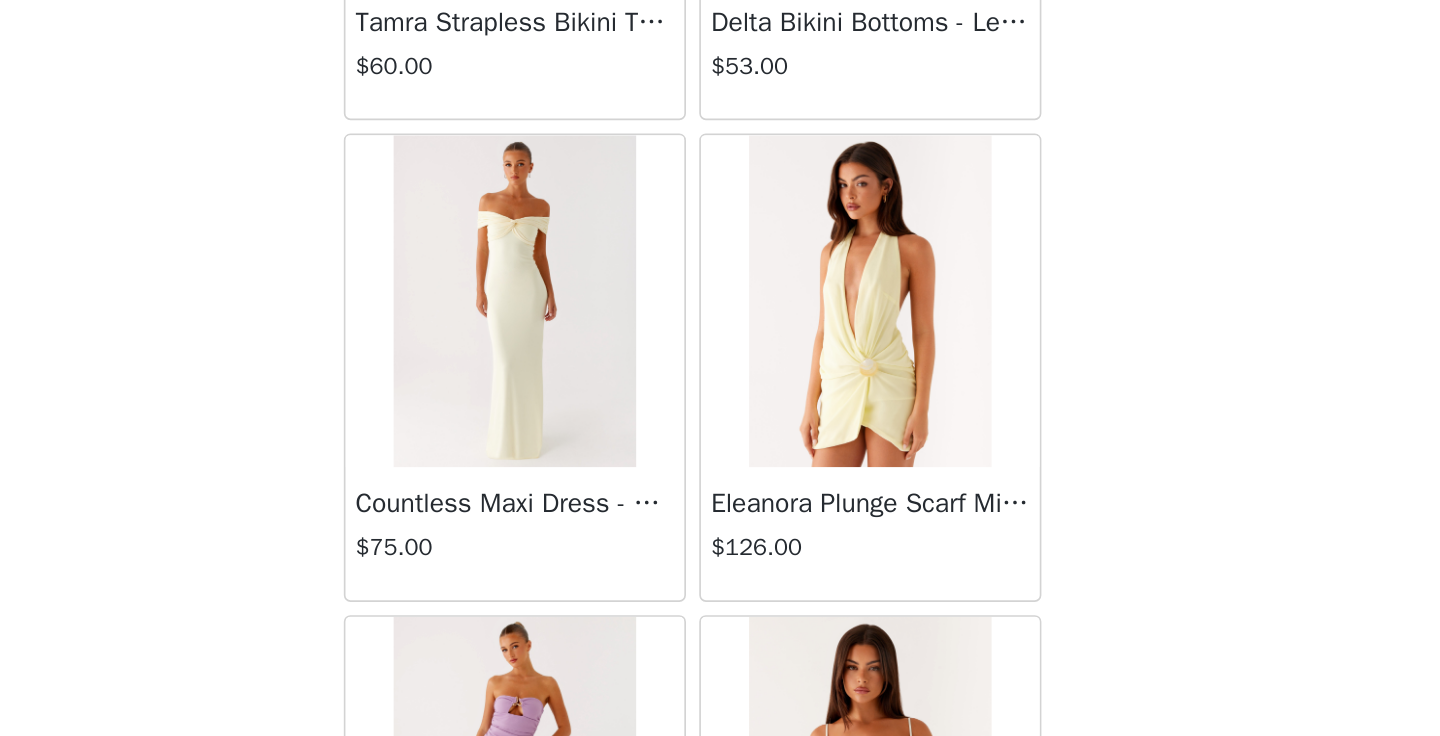 scroll, scrollTop: 73969, scrollLeft: 0, axis: vertical 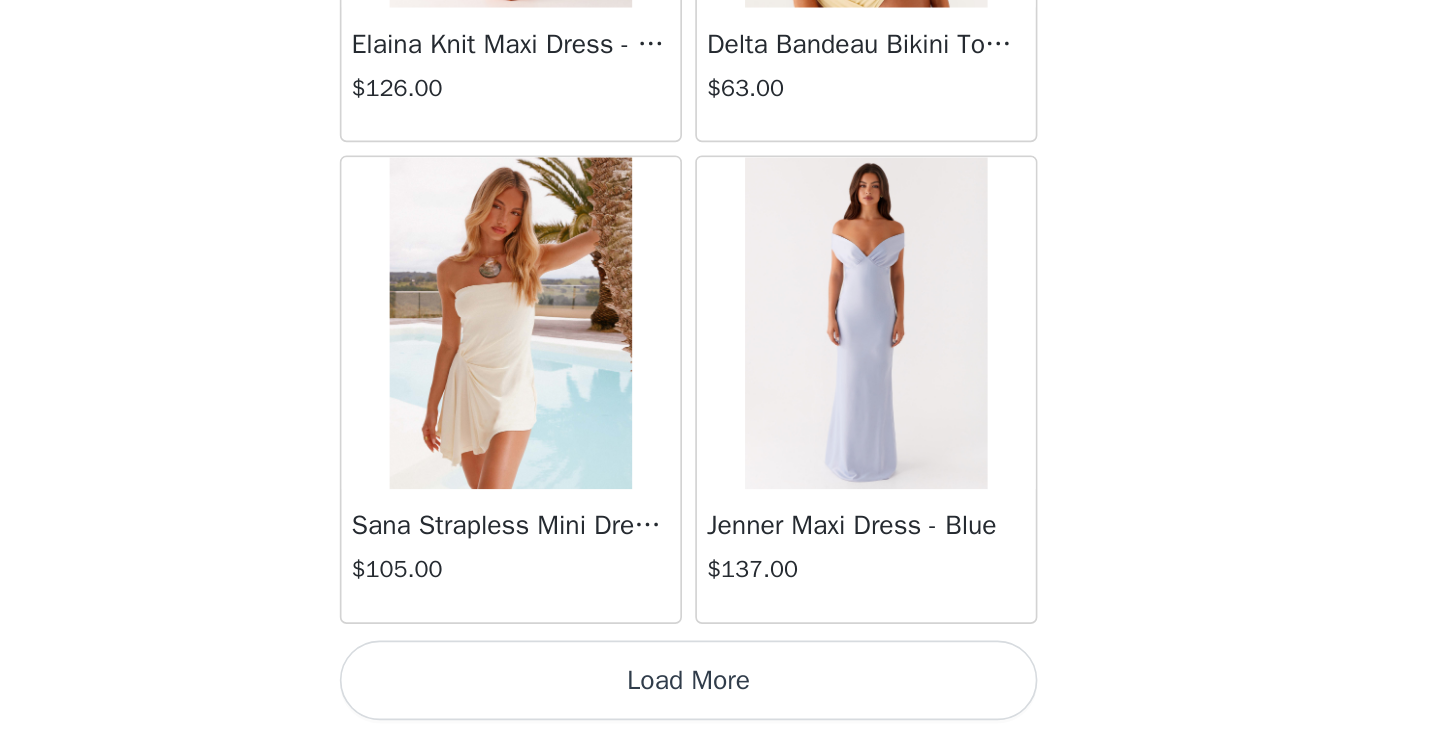 click on "Load More" at bounding box center (720, 702) 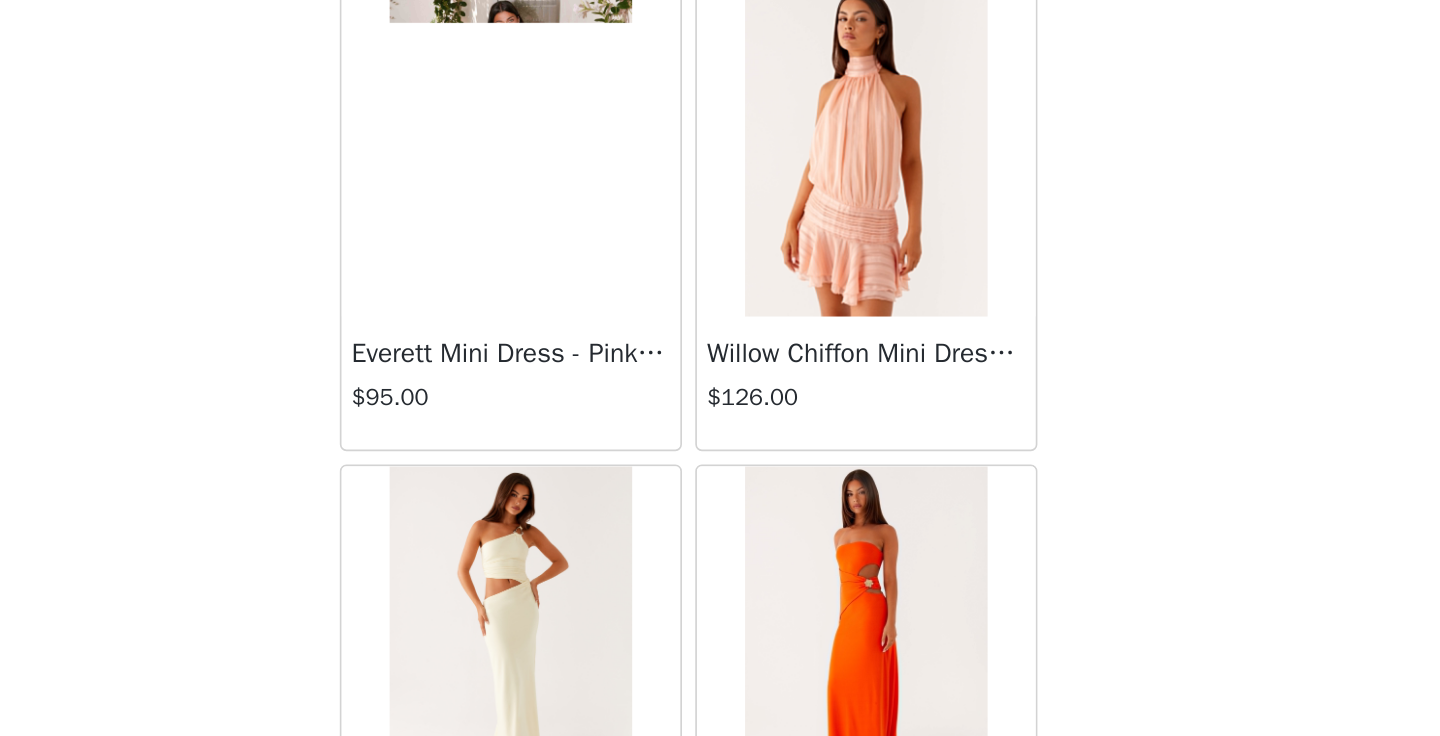 scroll, scrollTop: 75508, scrollLeft: 0, axis: vertical 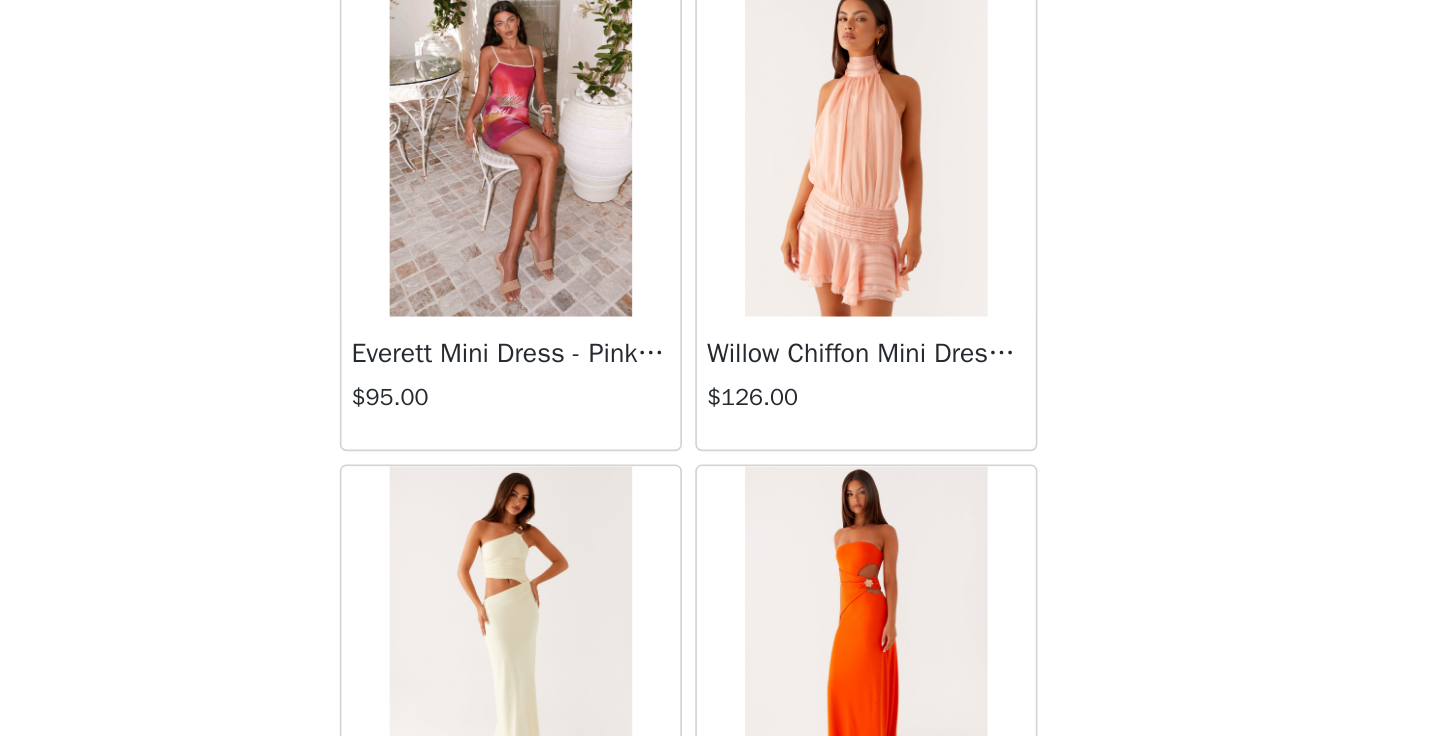 click on "Everett Mini Dress - Pink Tropical" at bounding box center (613, 505) 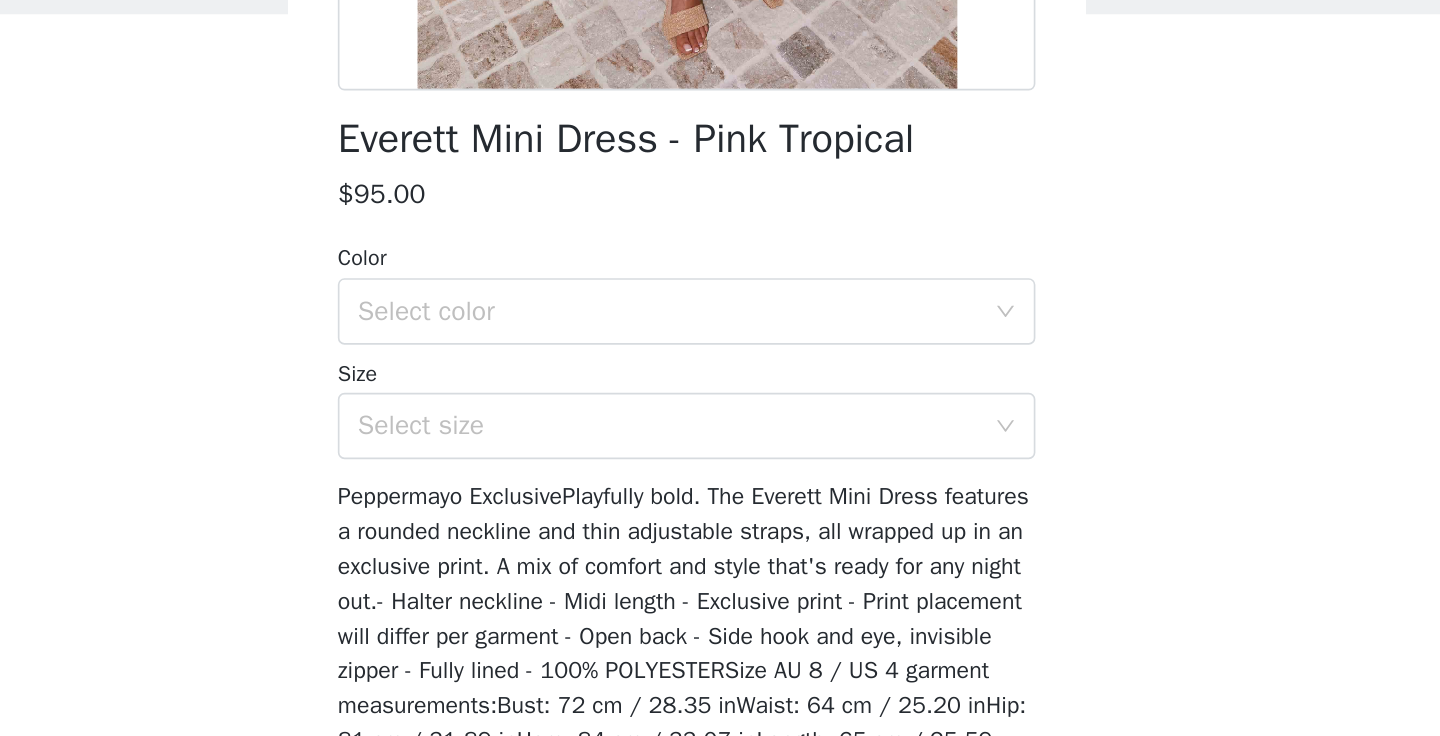 scroll, scrollTop: 362, scrollLeft: 0, axis: vertical 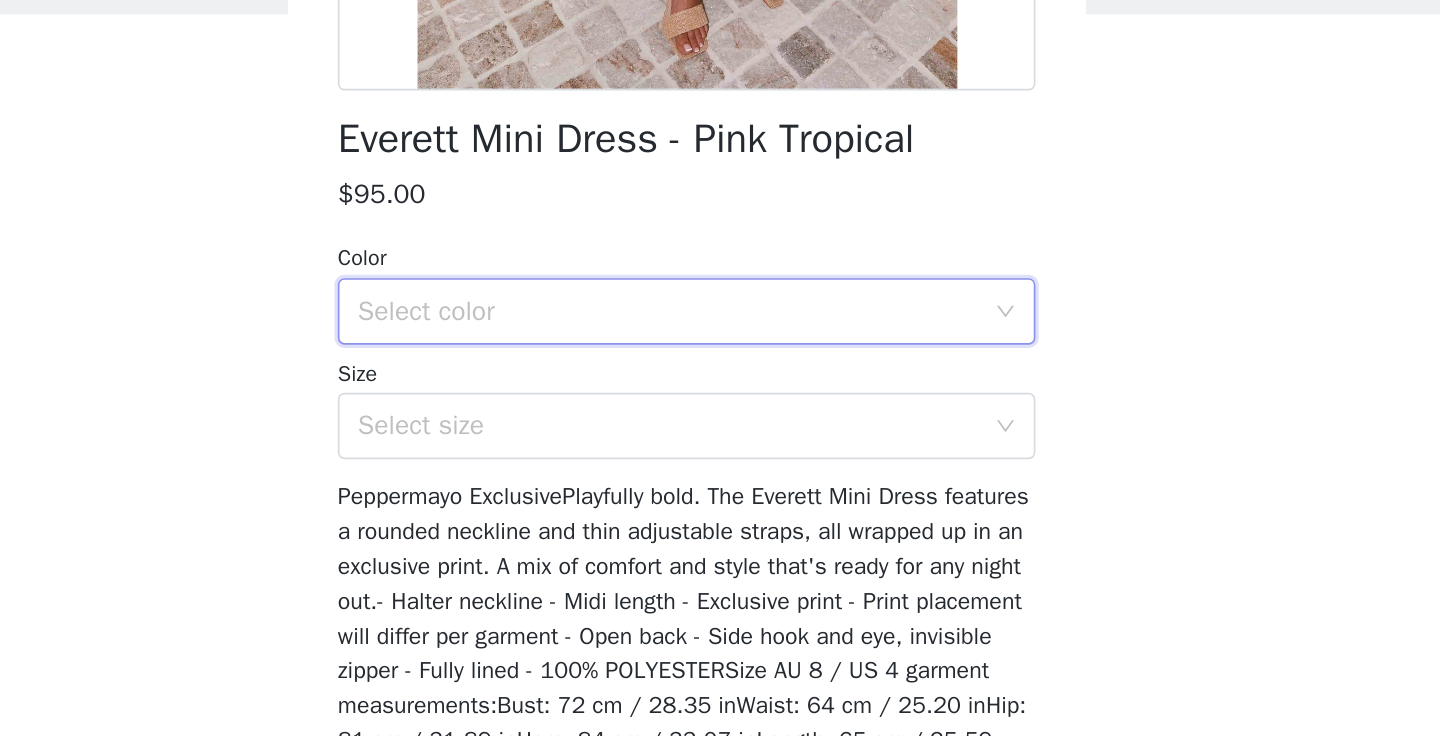 click on "Select color" at bounding box center [713, 341] 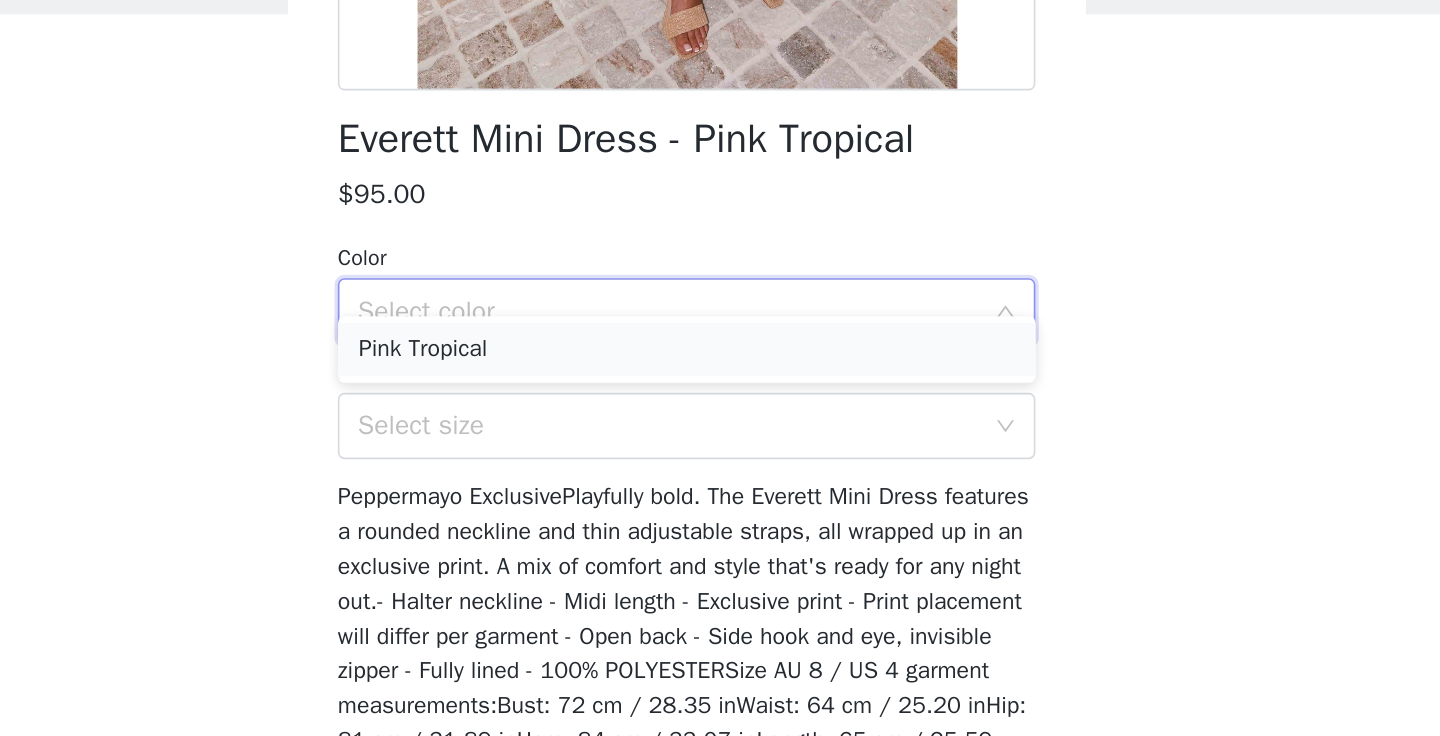click on "Pink Tropical" at bounding box center (720, 364) 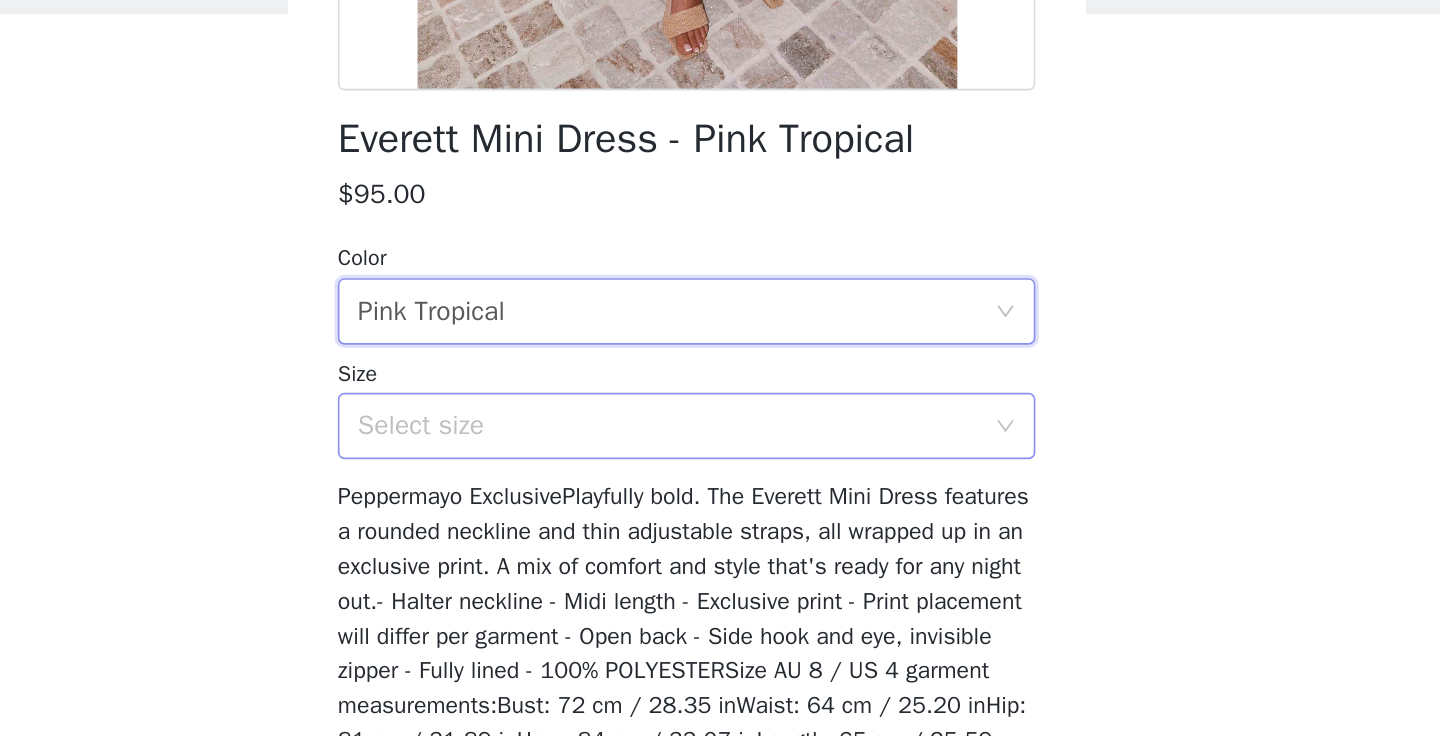 click on "Select size" at bounding box center (709, 410) 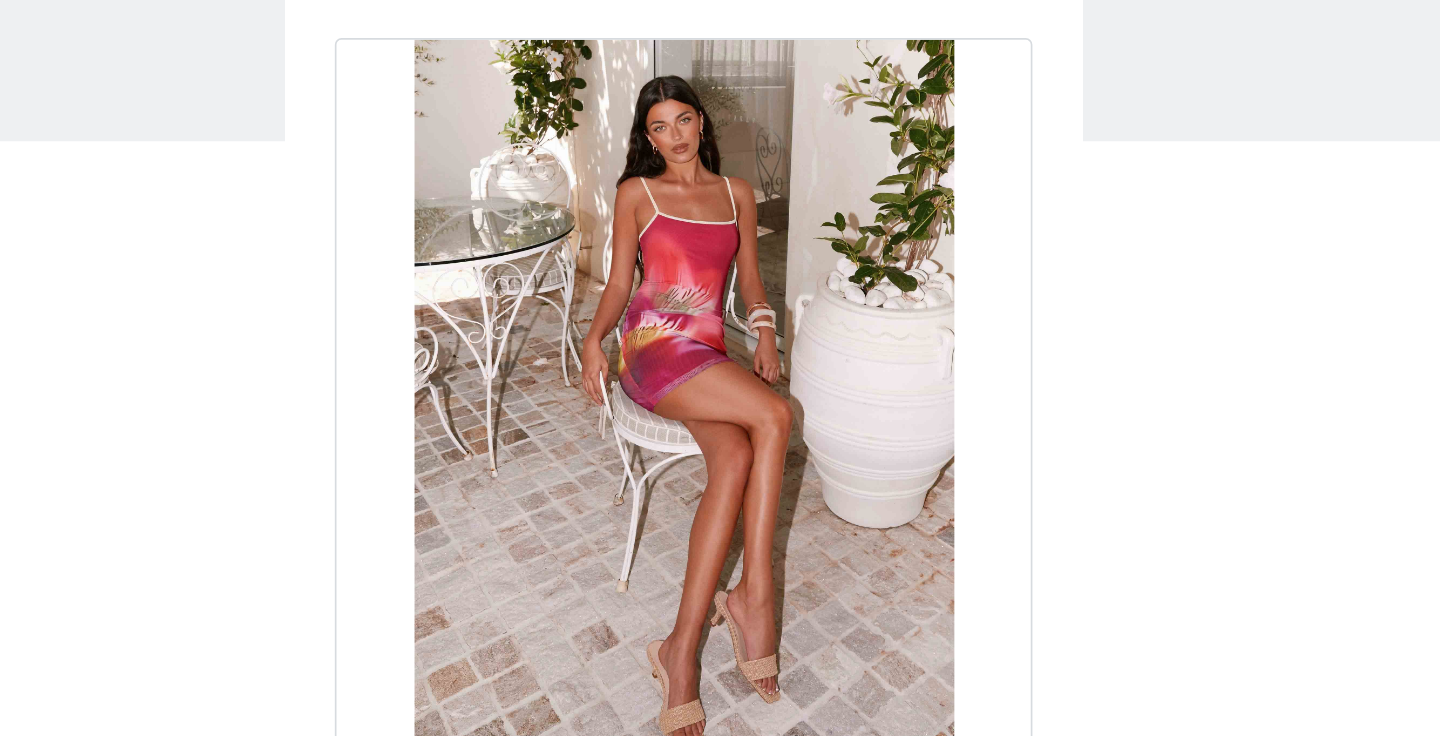 scroll, scrollTop: 0, scrollLeft: 0, axis: both 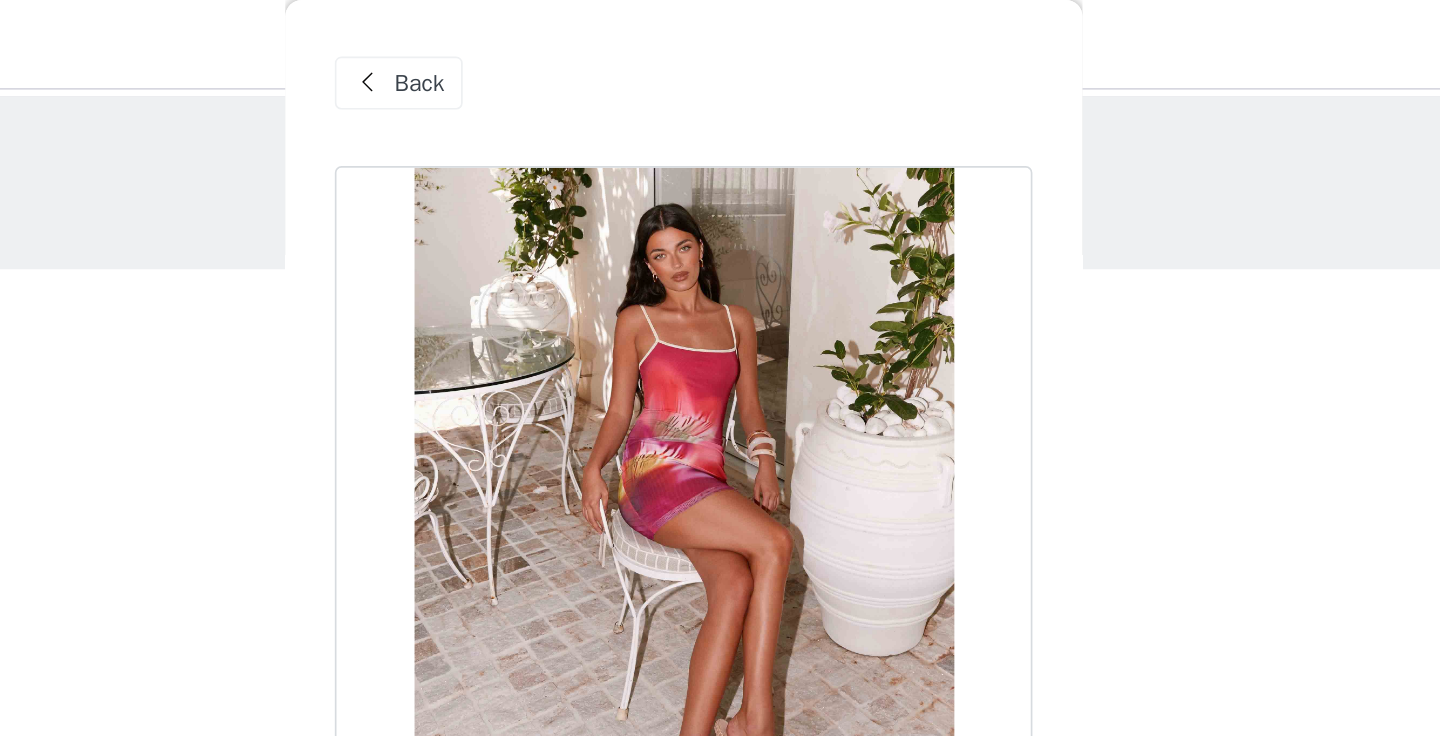 click on "Back" at bounding box center [561, 50] 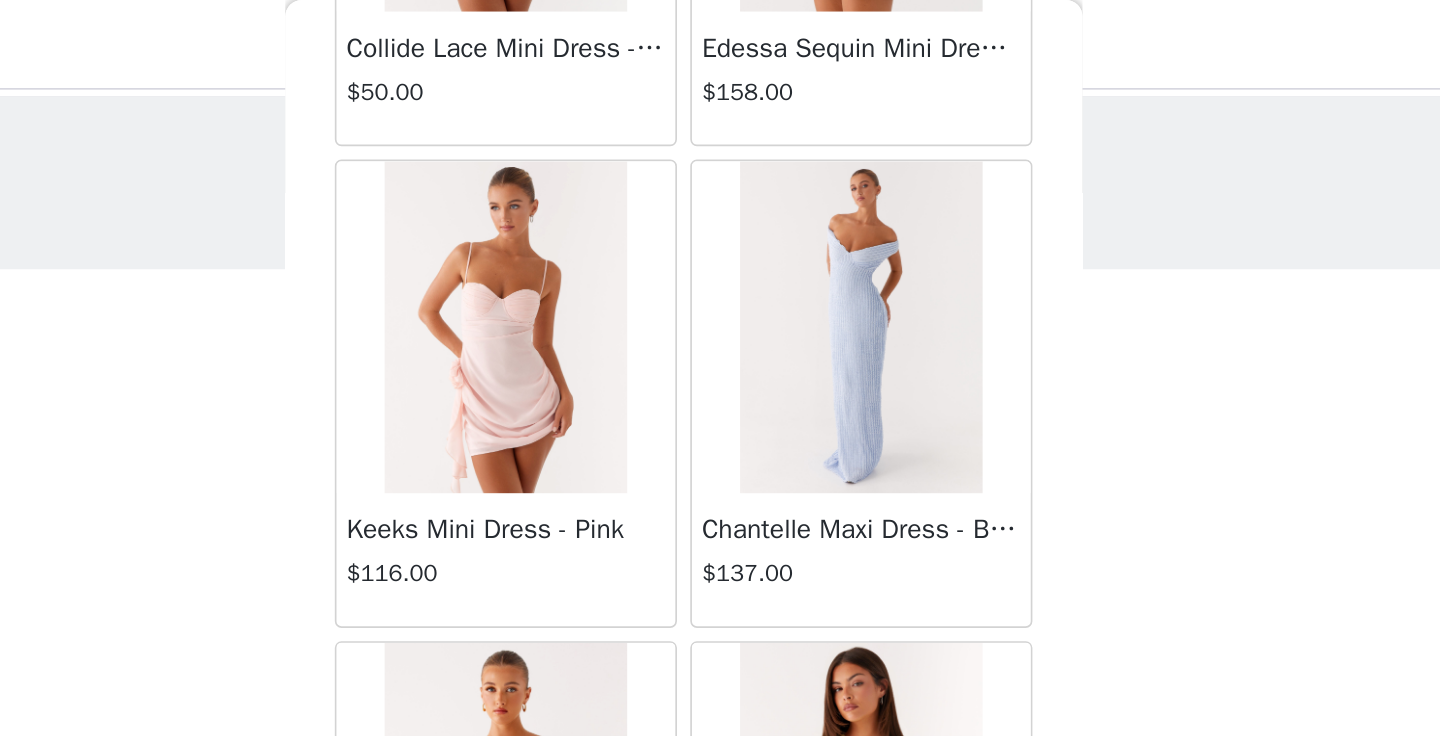 scroll, scrollTop: 77724, scrollLeft: 0, axis: vertical 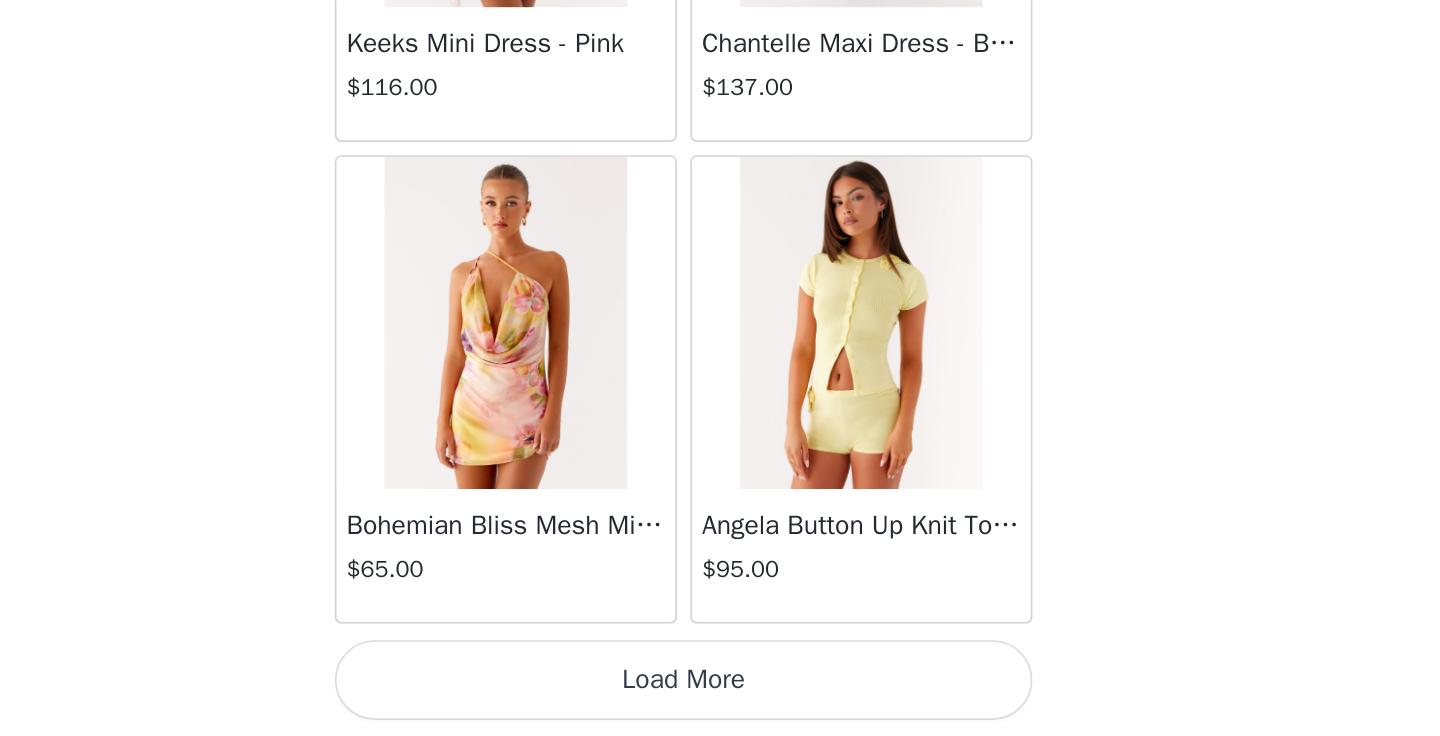 click on "Load More" at bounding box center (720, 702) 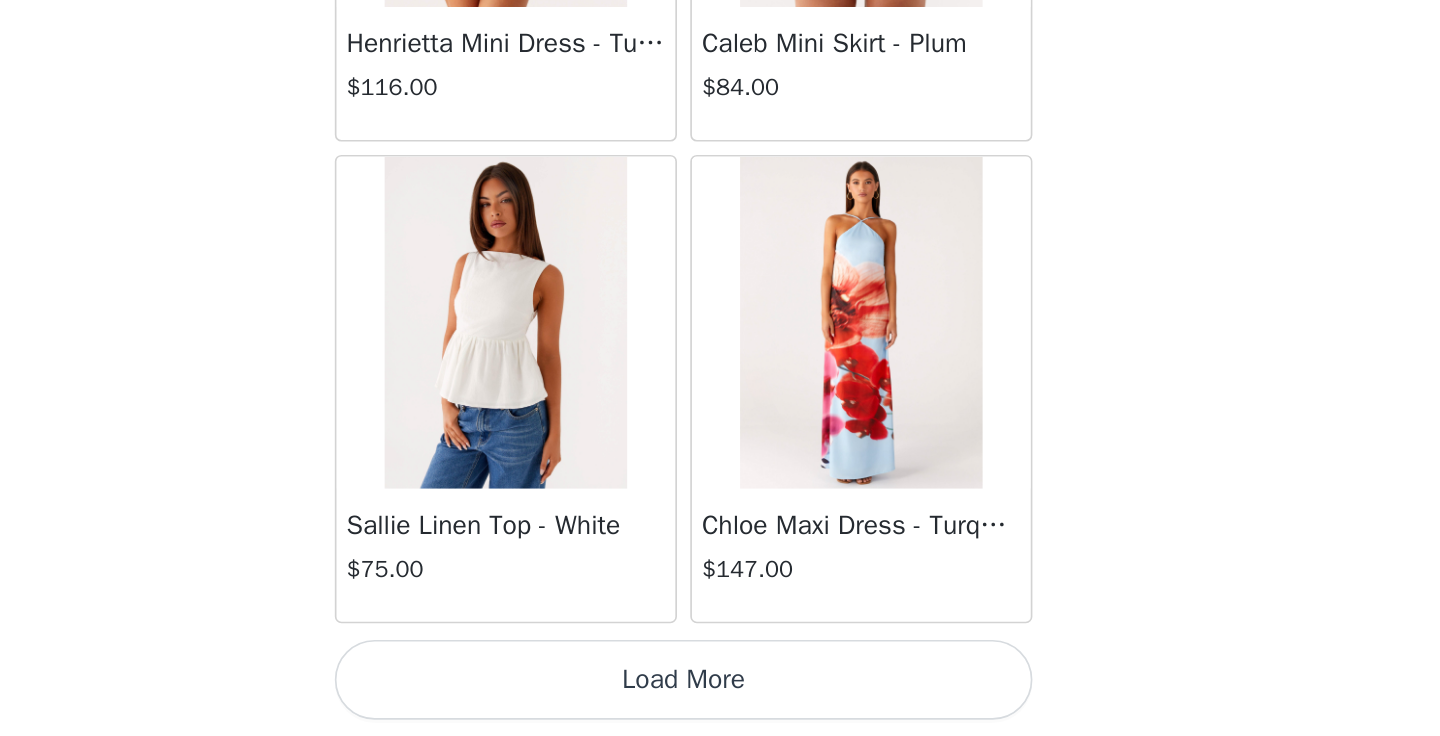 scroll, scrollTop: 80624, scrollLeft: 0, axis: vertical 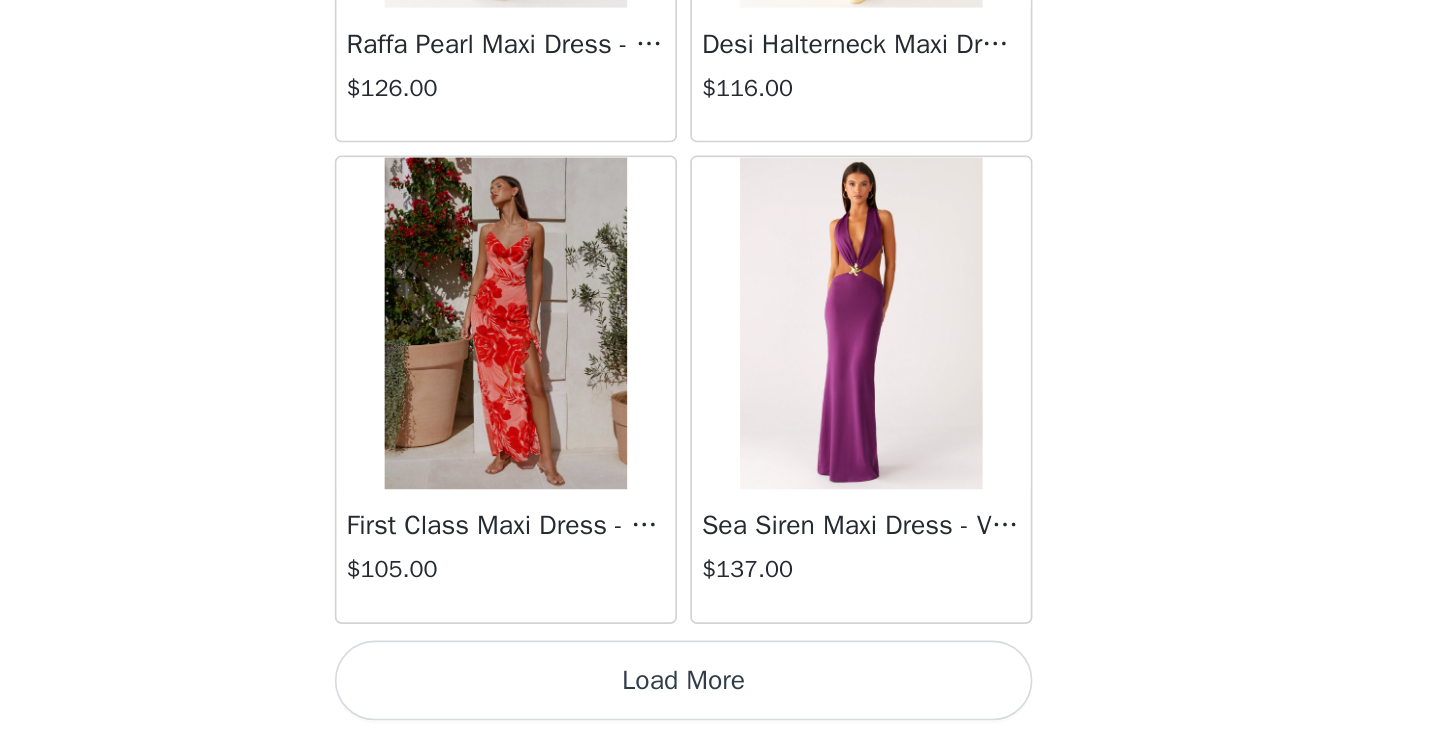 click on "Load More" at bounding box center [720, 702] 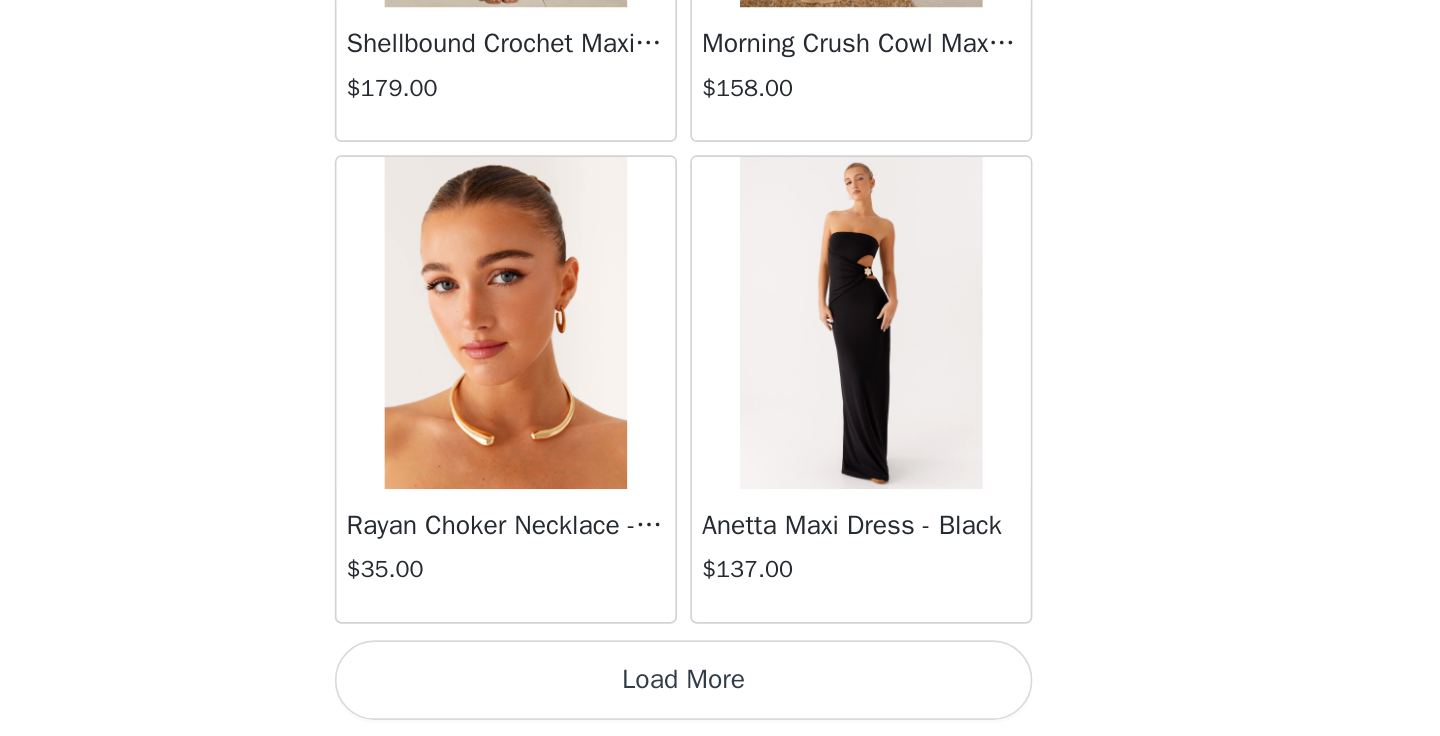 click on "Load More" at bounding box center (720, 702) 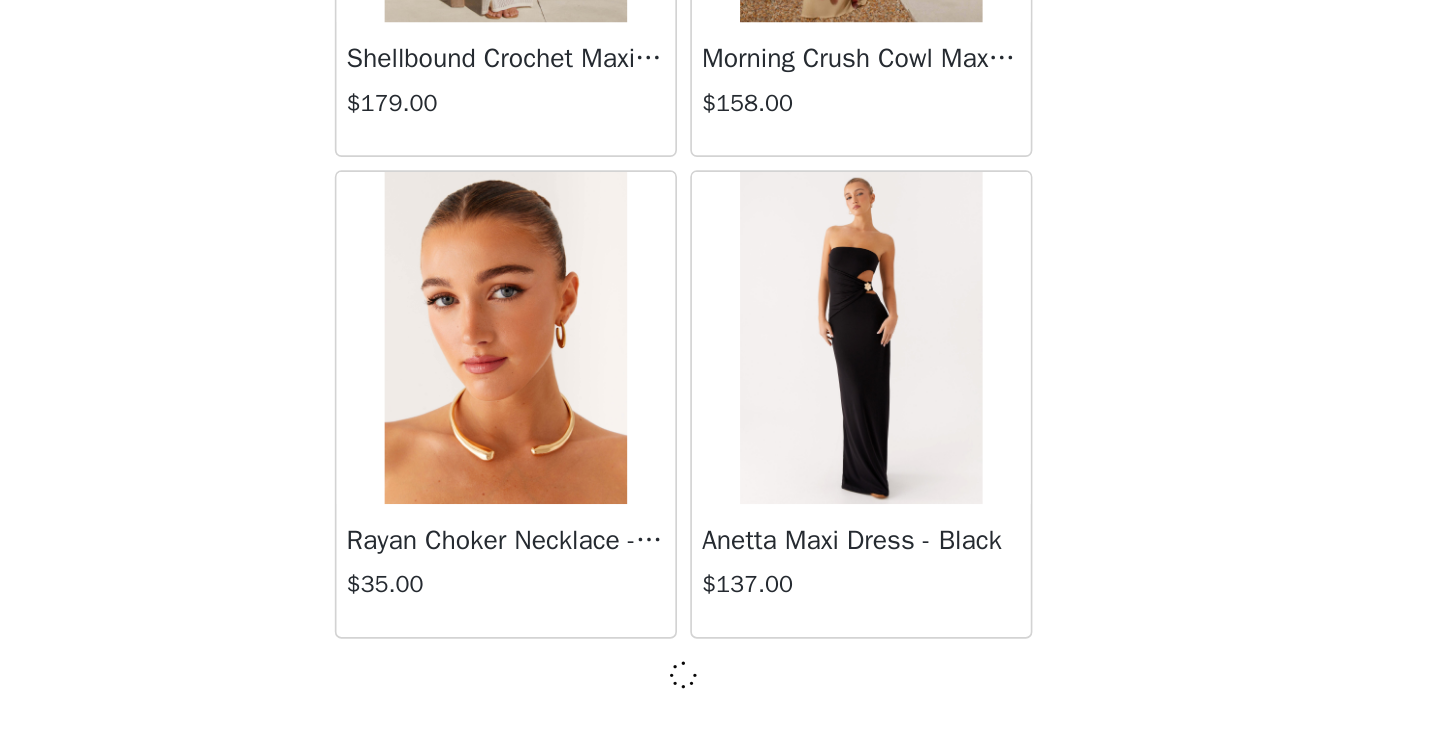 scroll, scrollTop: 86415, scrollLeft: 0, axis: vertical 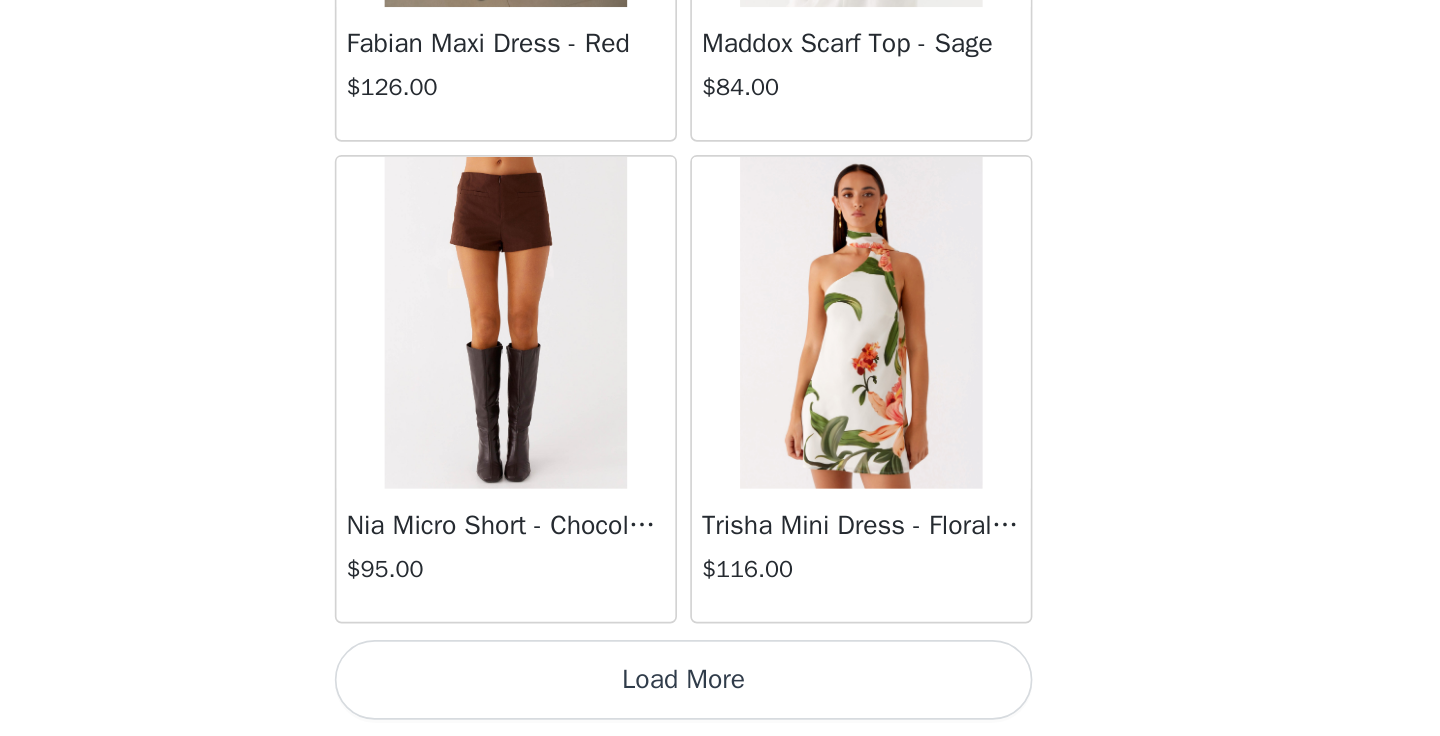 click on "Load More" at bounding box center [720, 702] 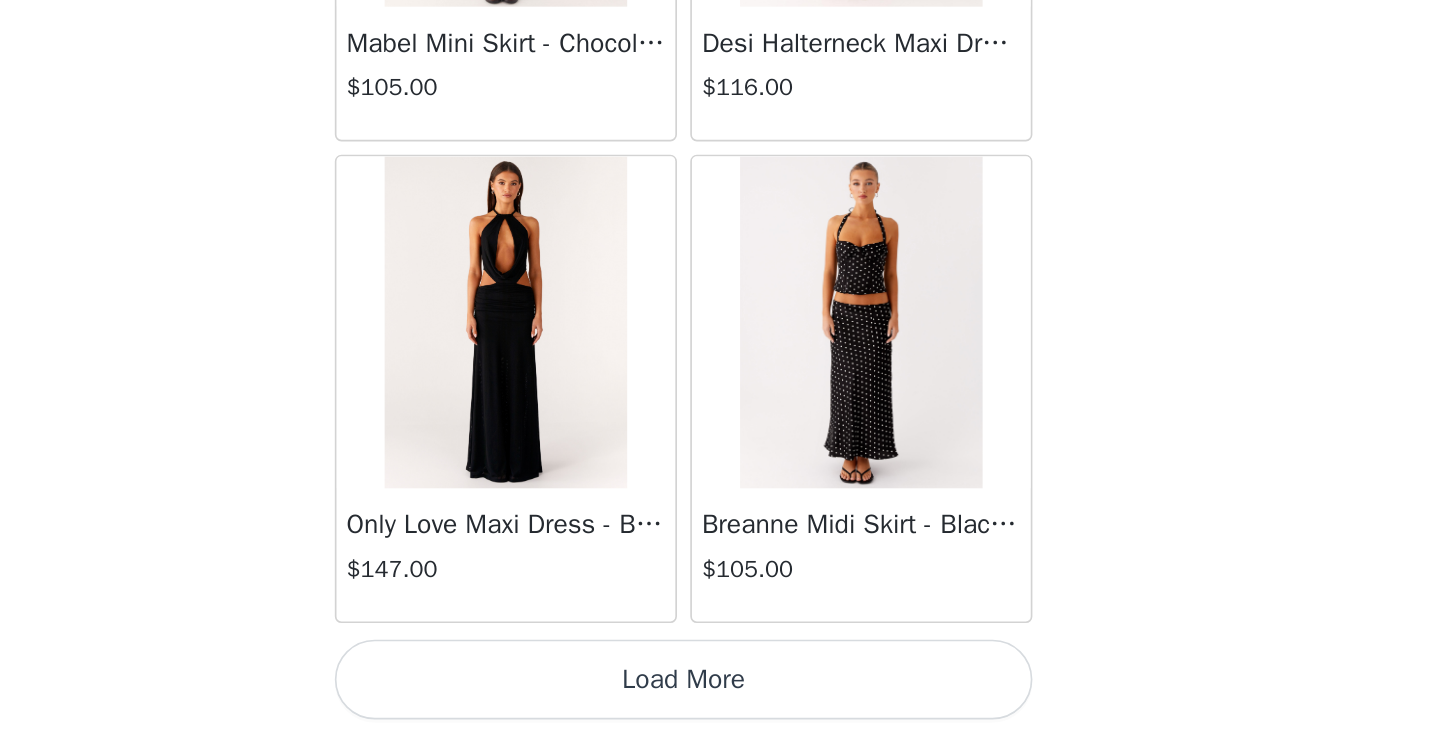 scroll, scrollTop: 92224, scrollLeft: 0, axis: vertical 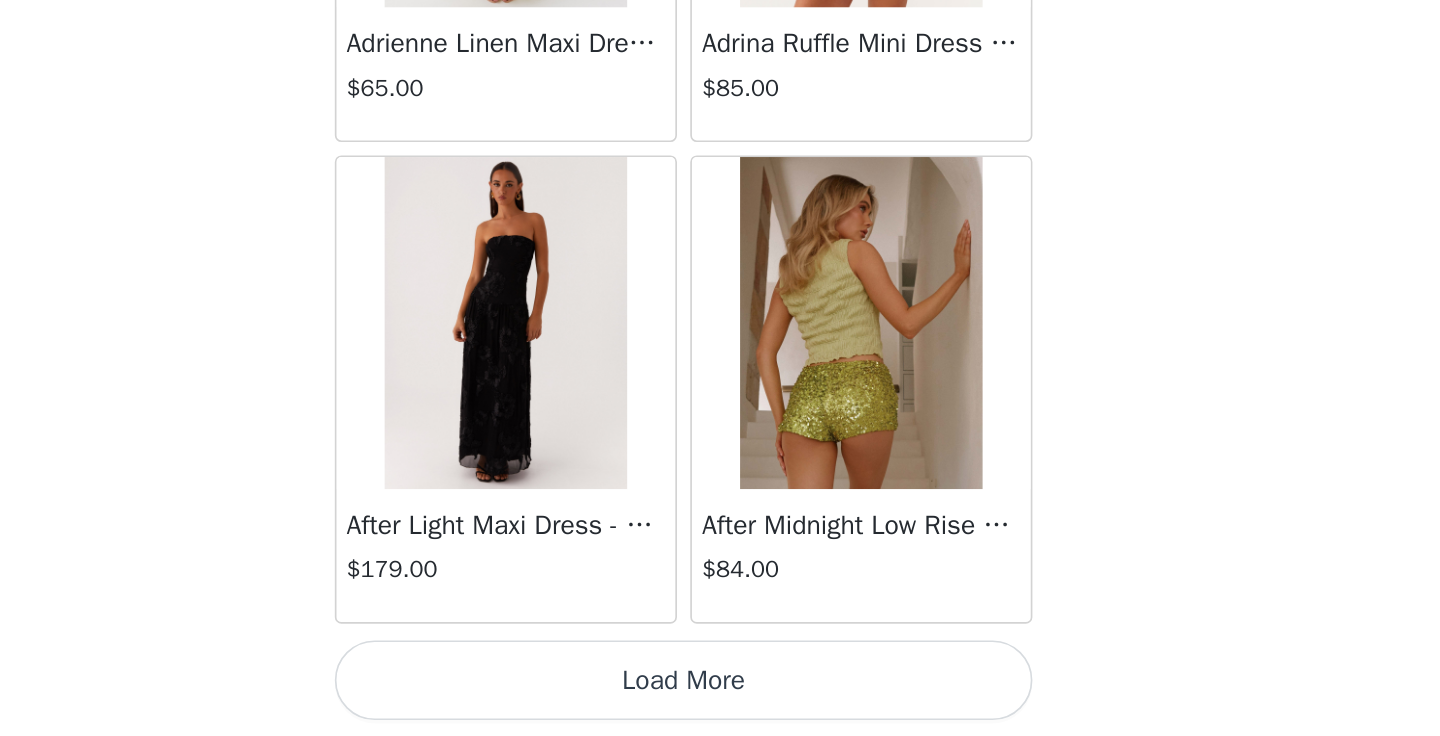 click on "Load More" at bounding box center [720, 702] 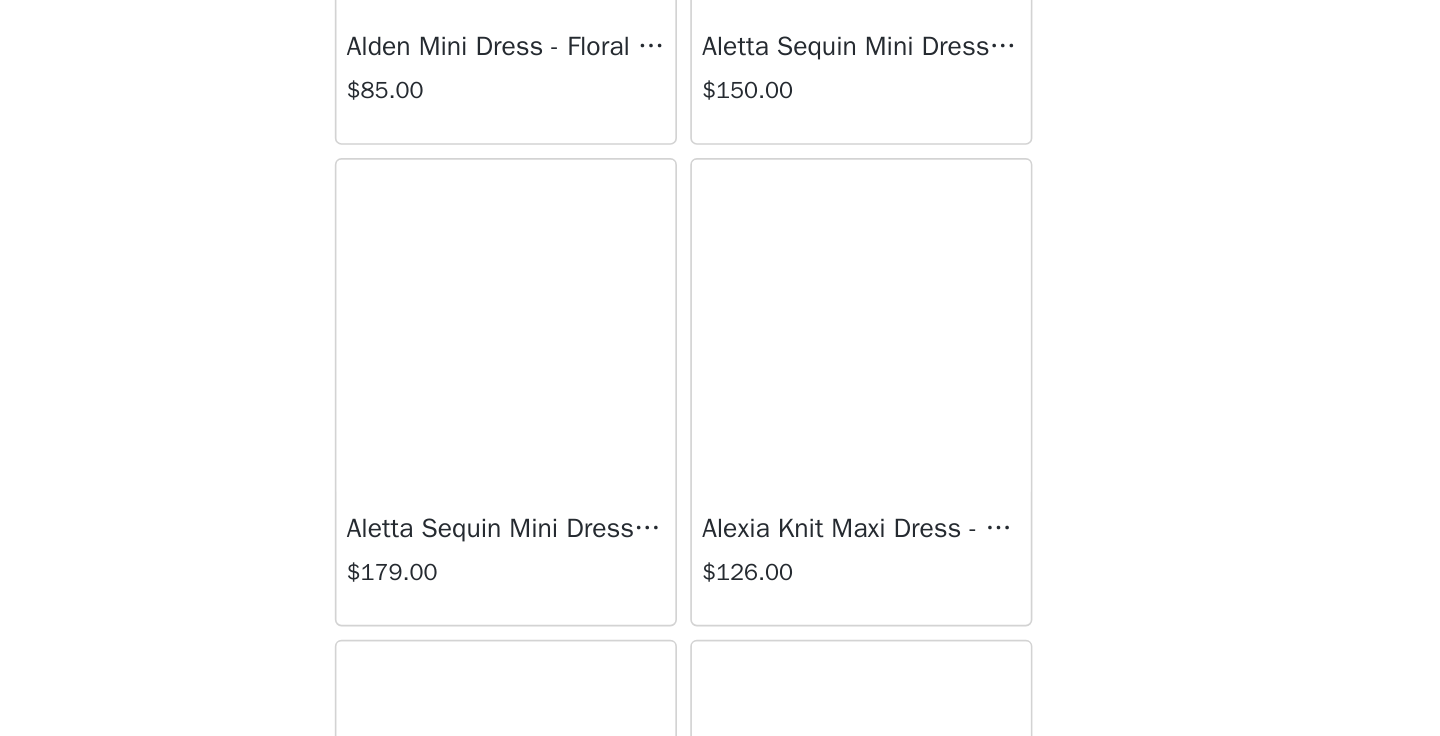 scroll, scrollTop: 97159, scrollLeft: 0, axis: vertical 